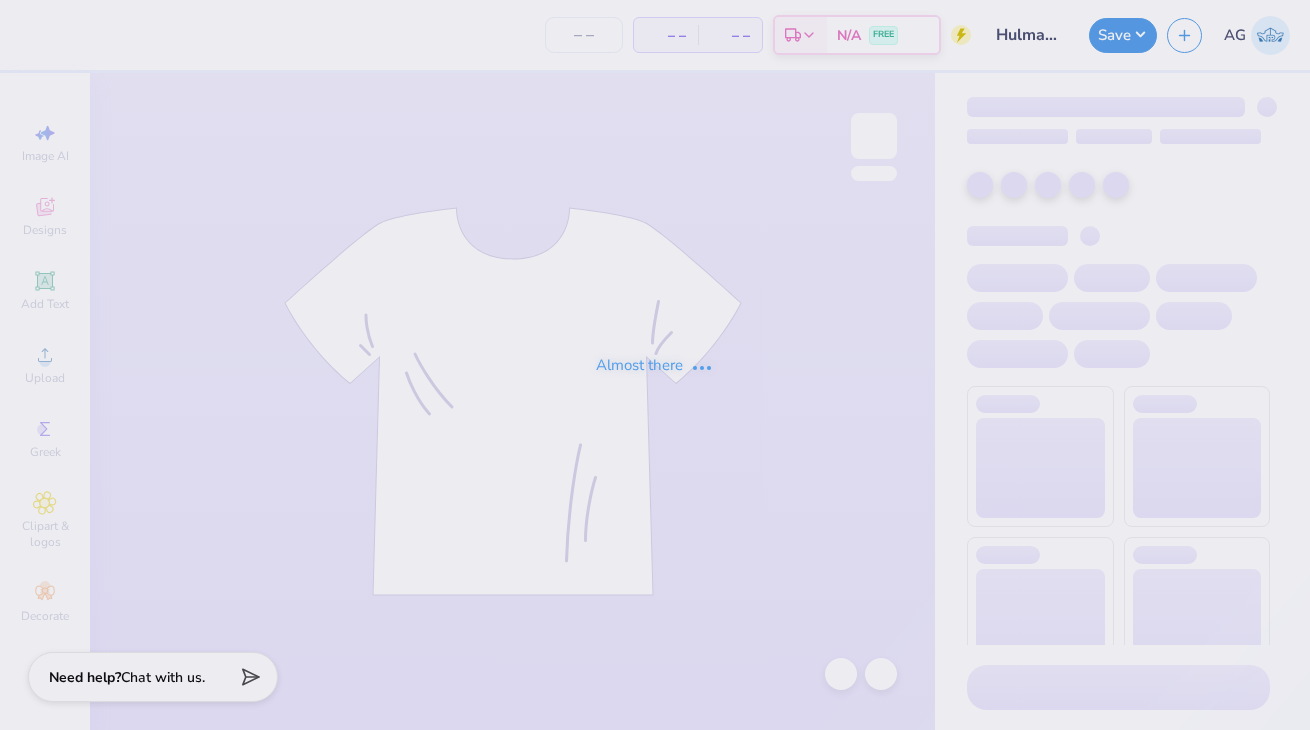 scroll, scrollTop: 0, scrollLeft: 0, axis: both 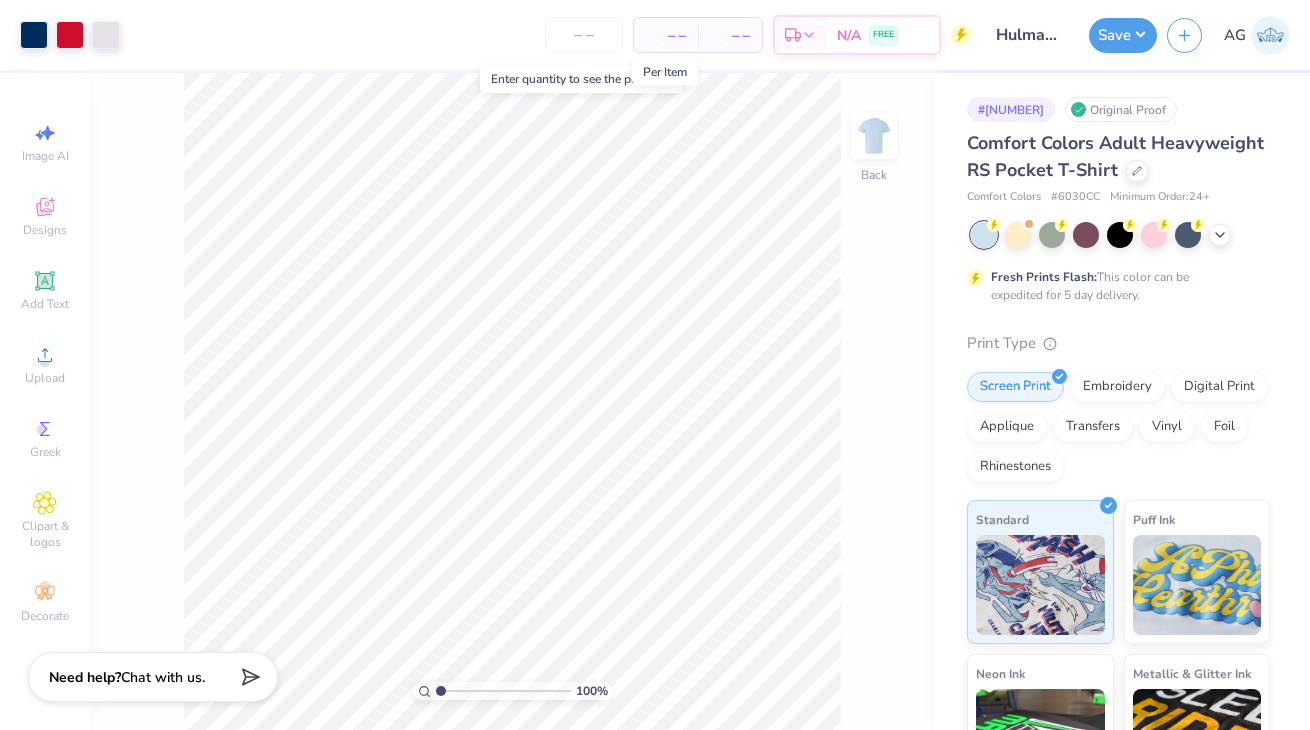 click on "– –" at bounding box center (666, 35) 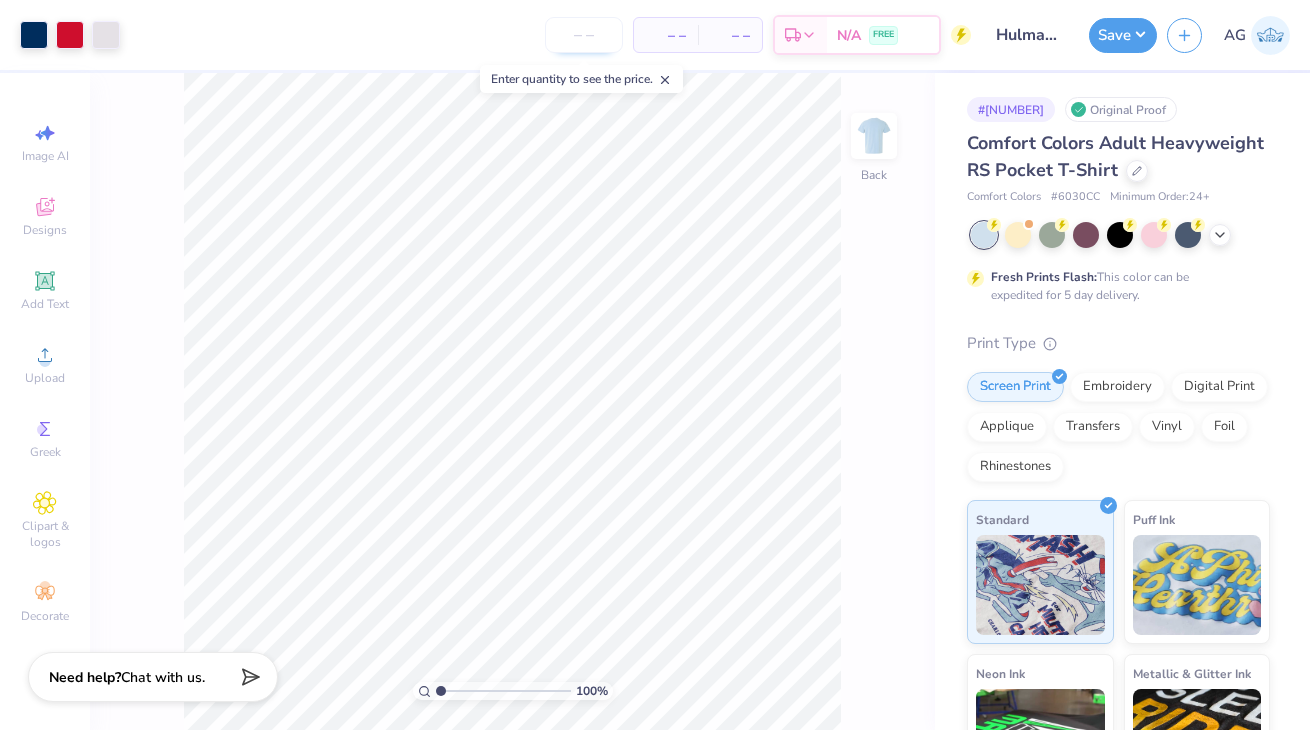 click at bounding box center [584, 35] 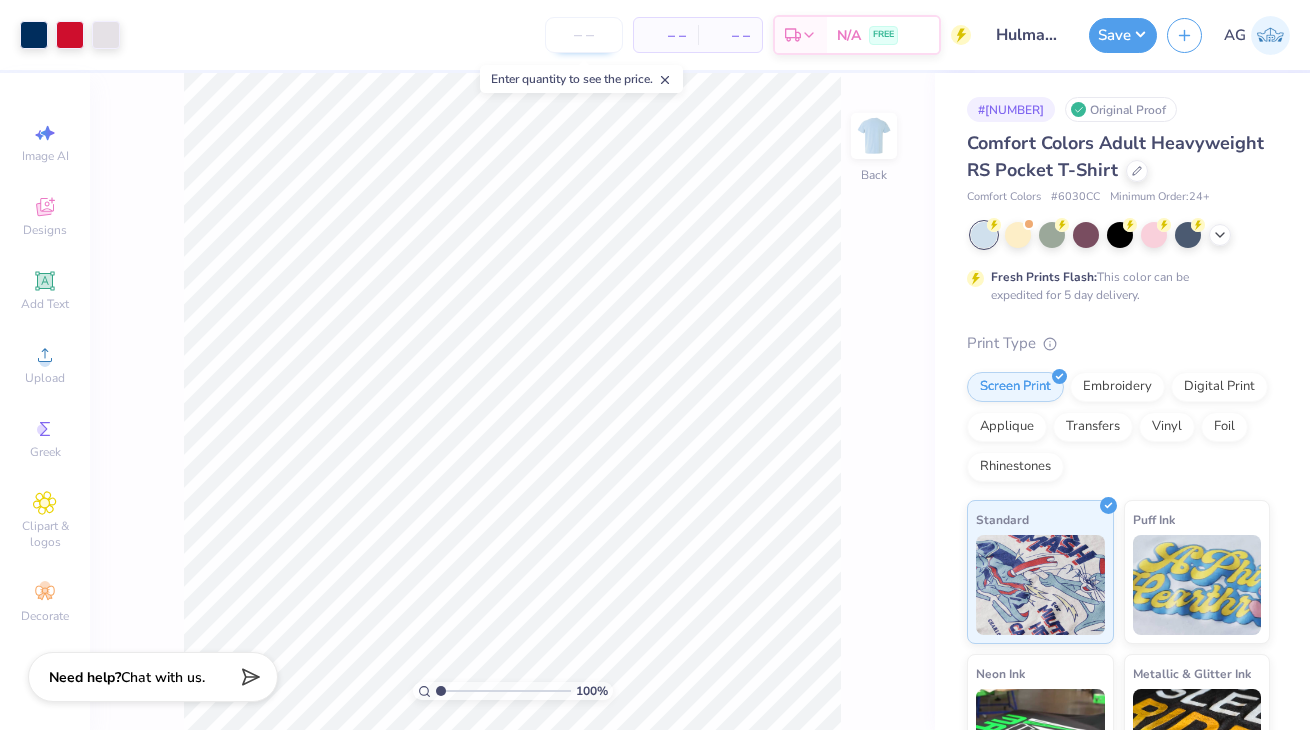 click at bounding box center (584, 35) 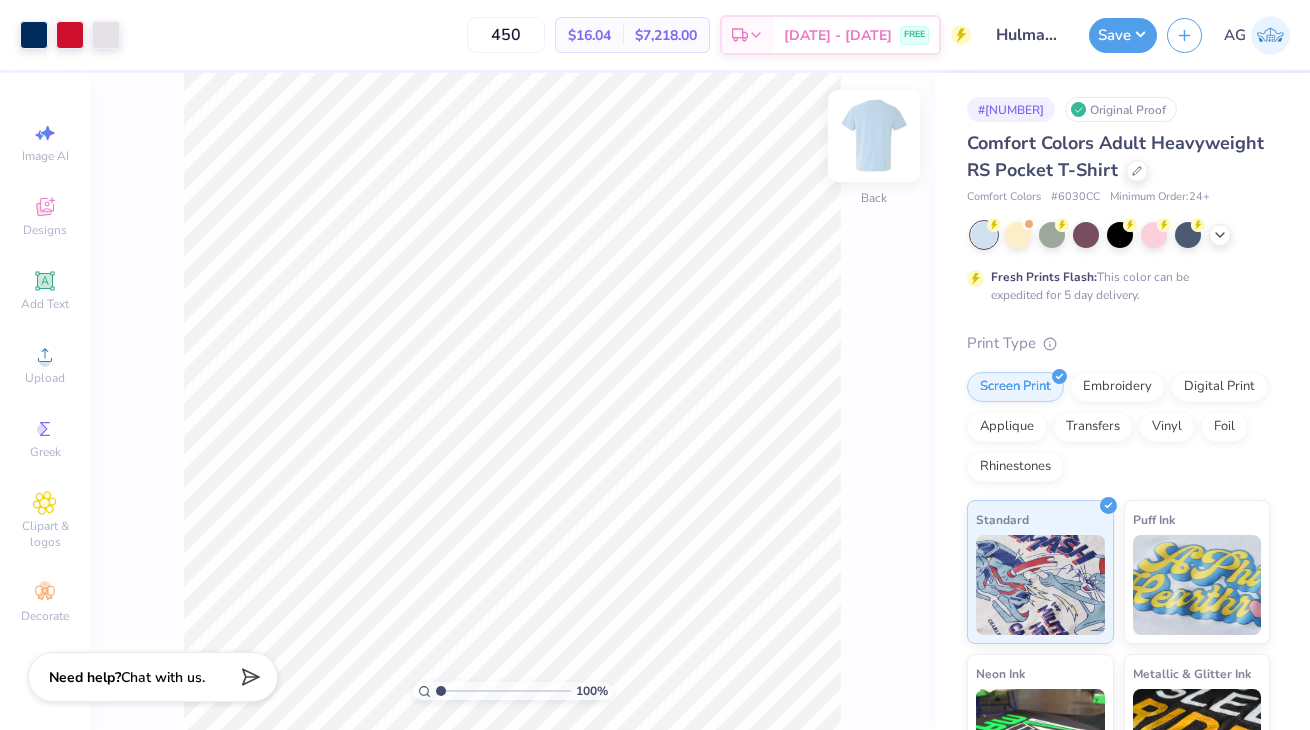 type on "450" 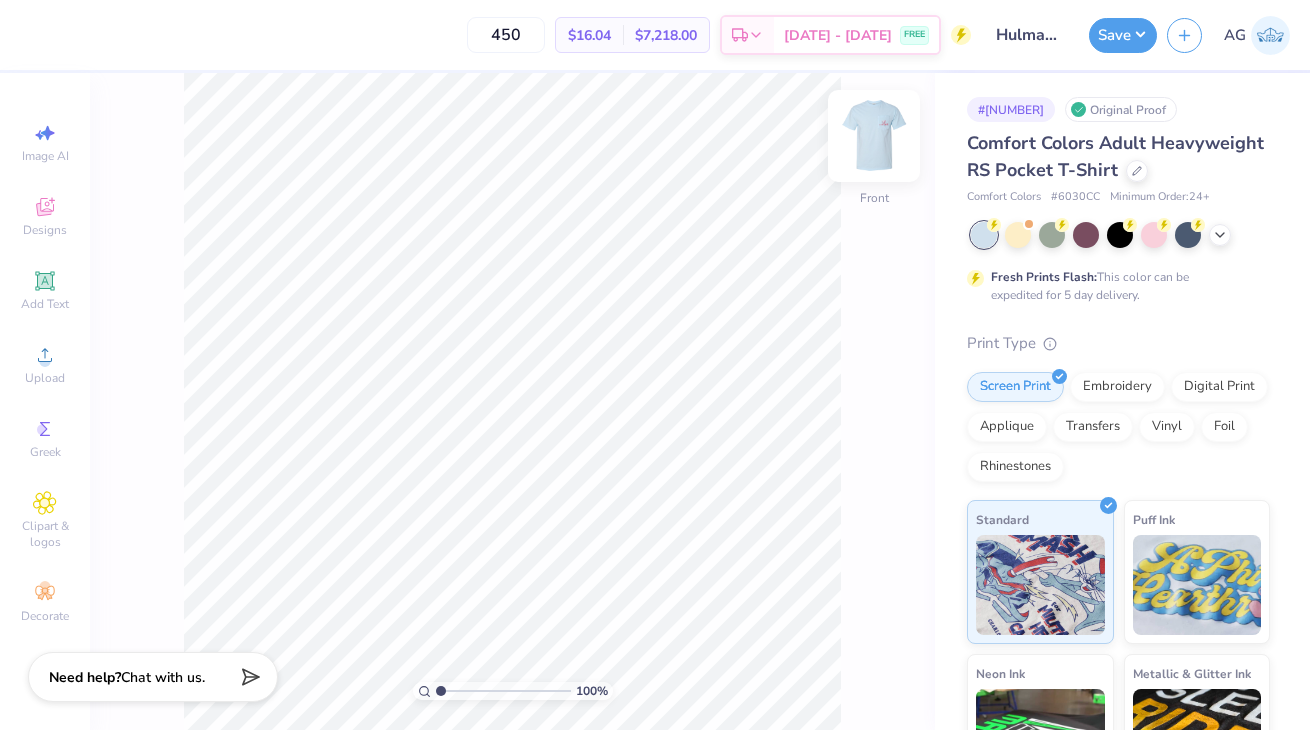 click at bounding box center (874, 136) 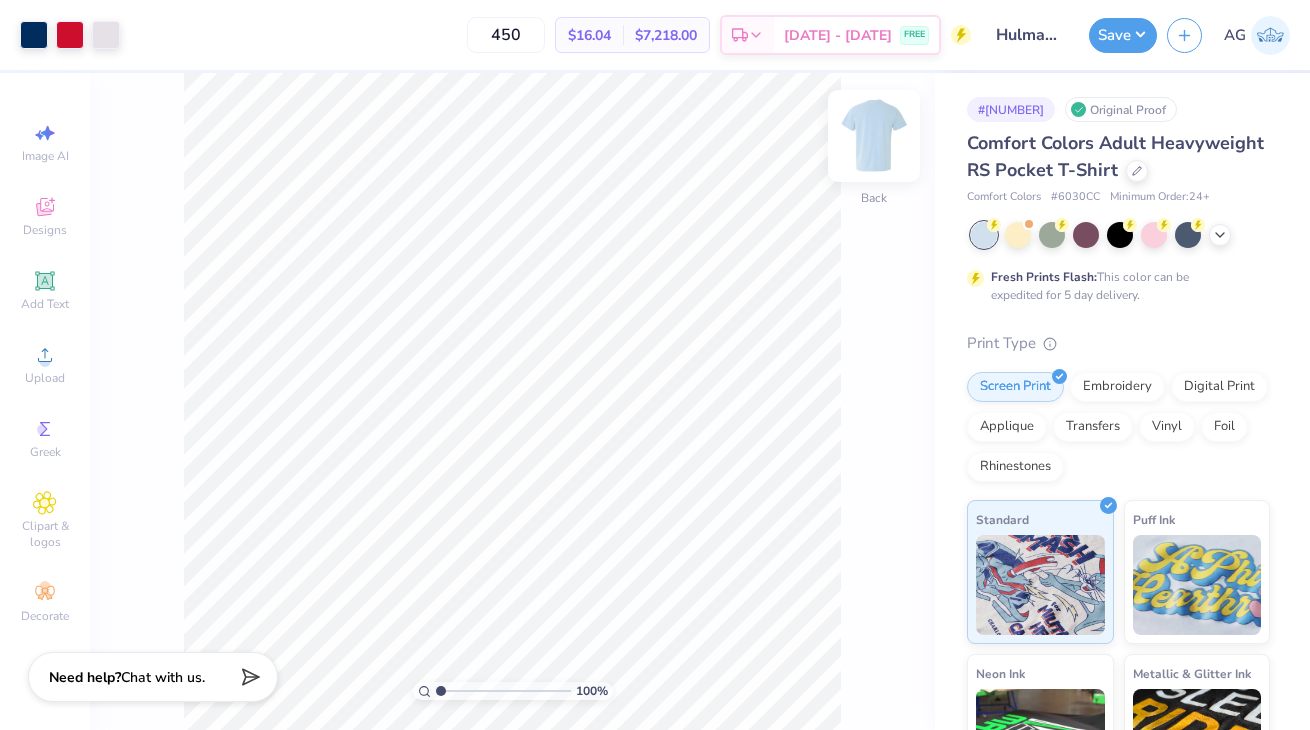 click at bounding box center (874, 136) 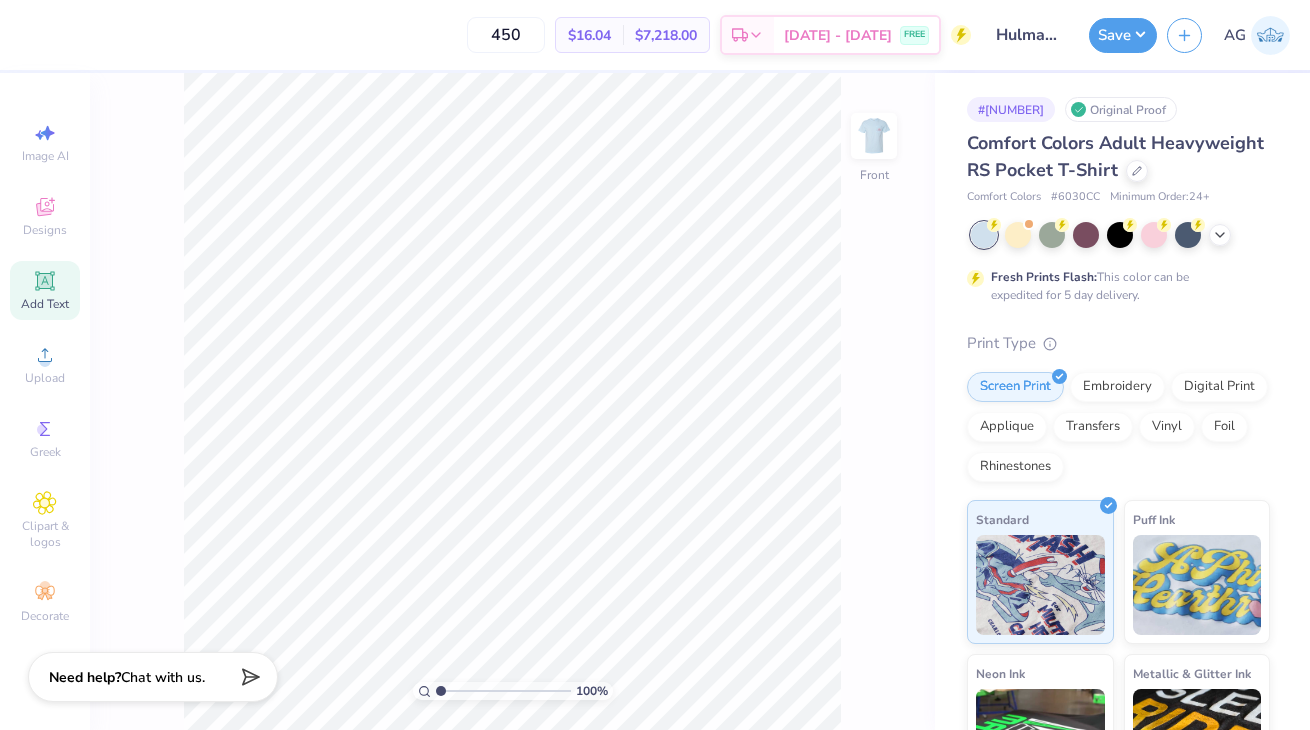 click 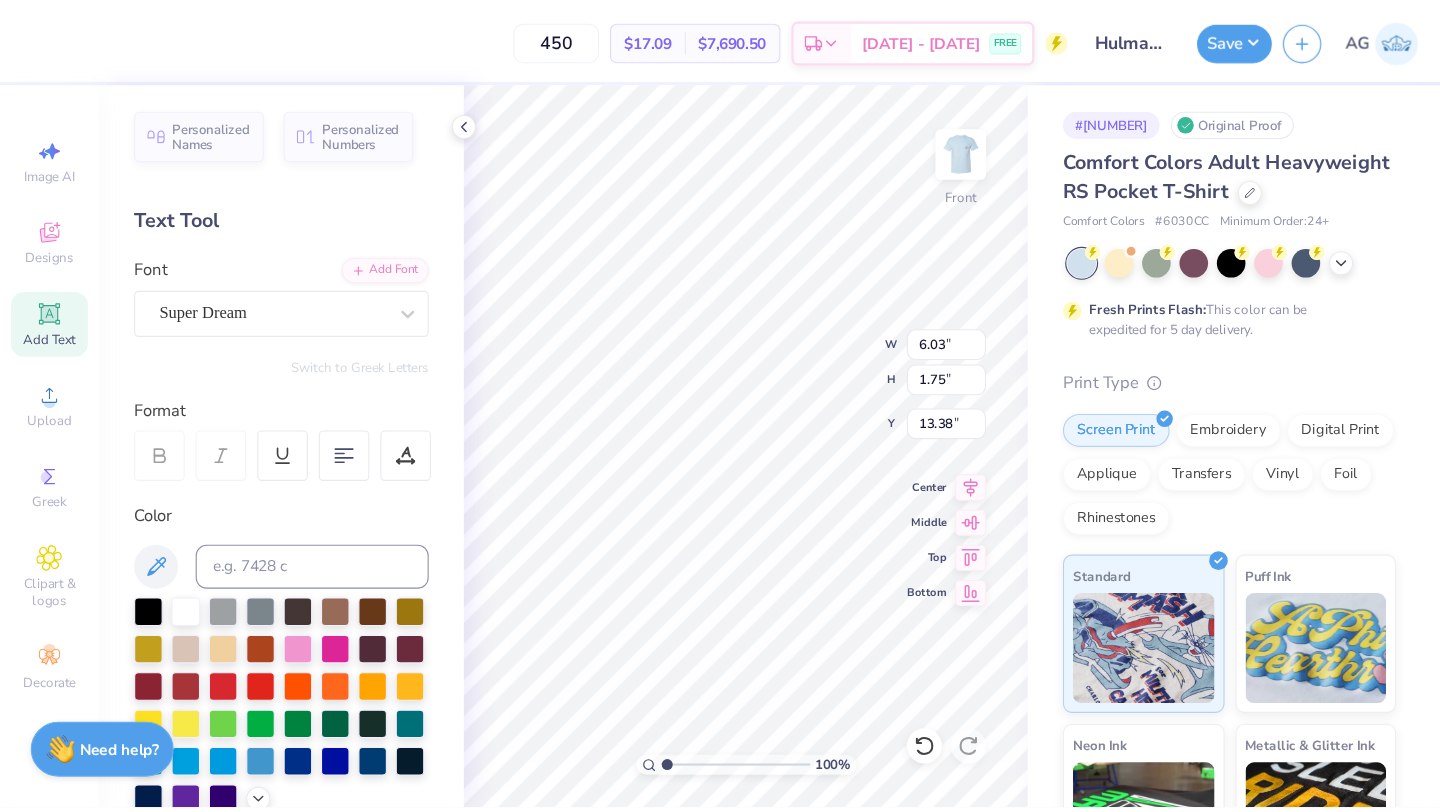scroll, scrollTop: 0, scrollLeft: 2, axis: horizontal 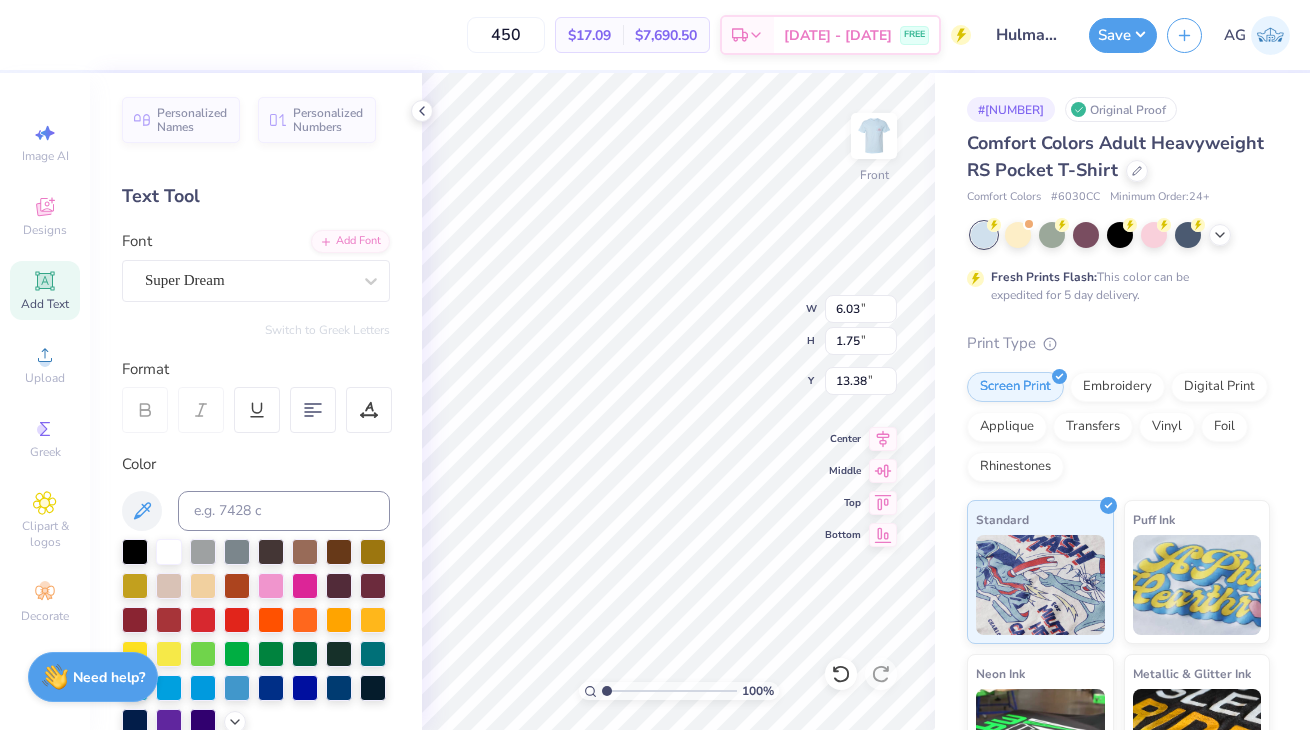 type on "Tri Delta" 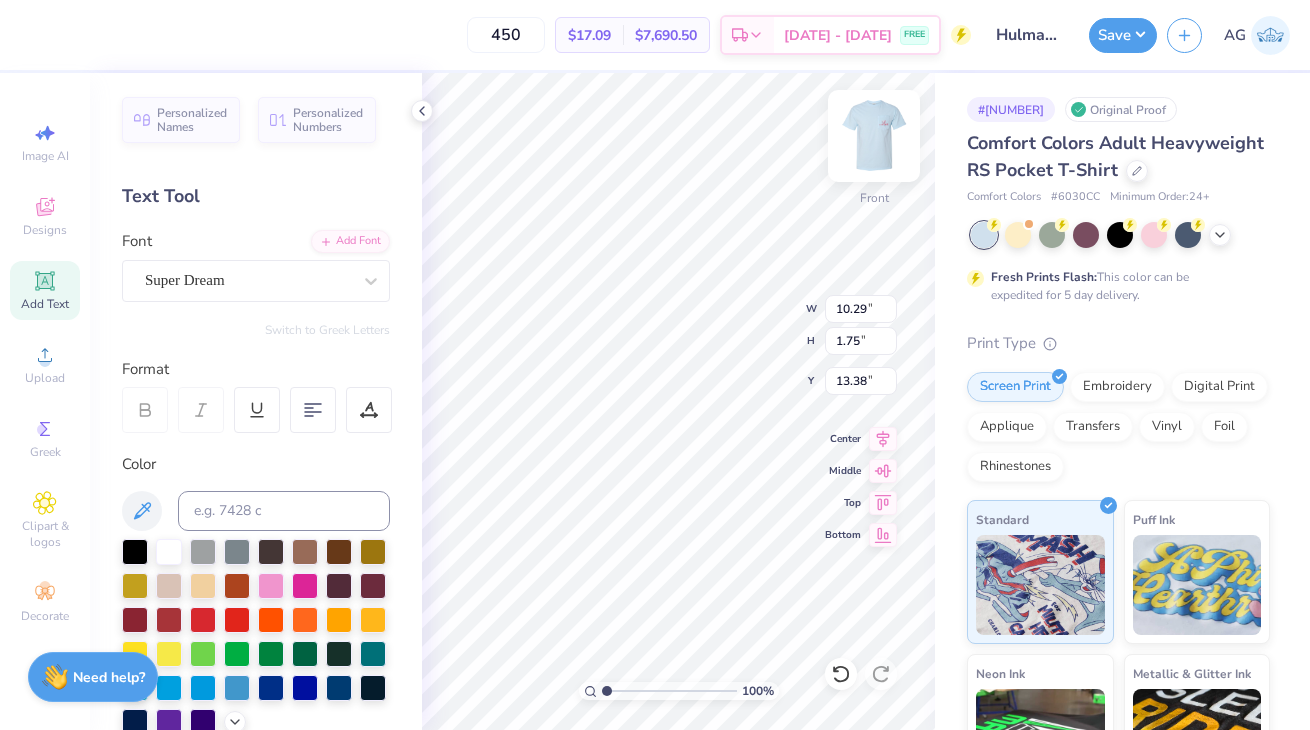 click at bounding box center (874, 136) 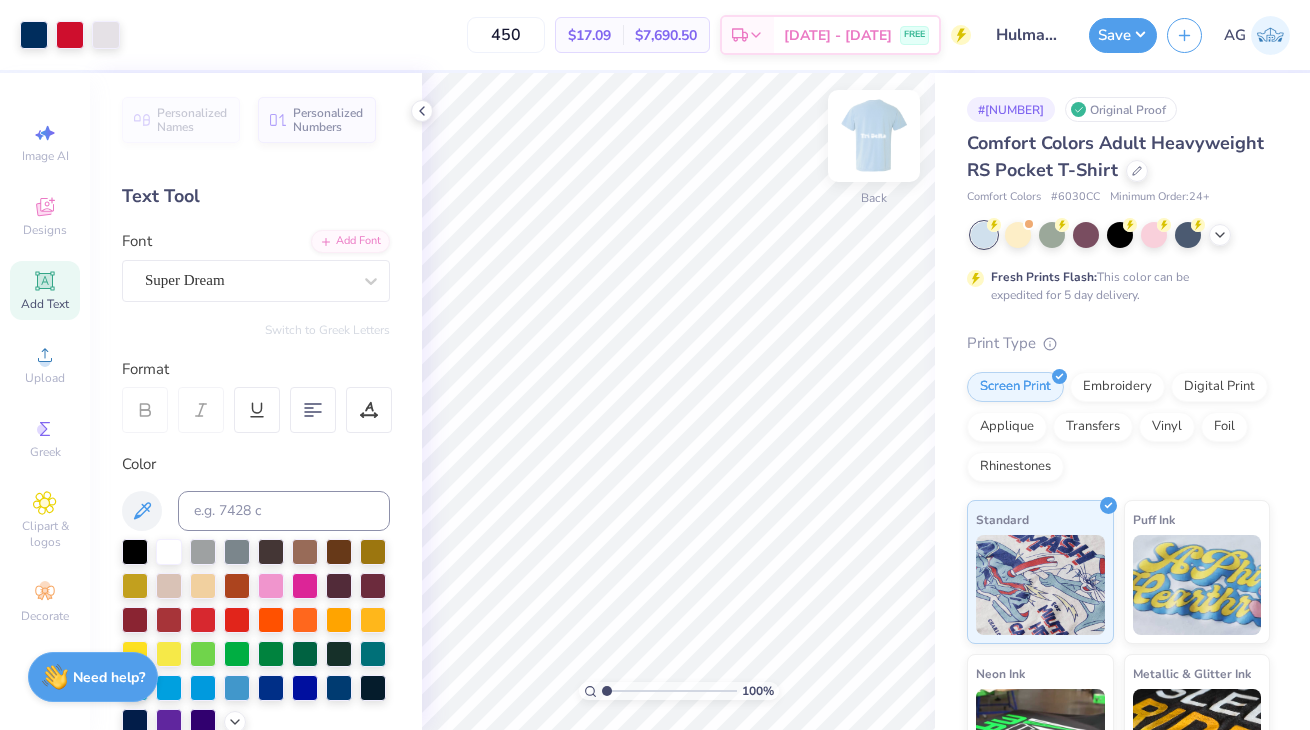 click at bounding box center (874, 136) 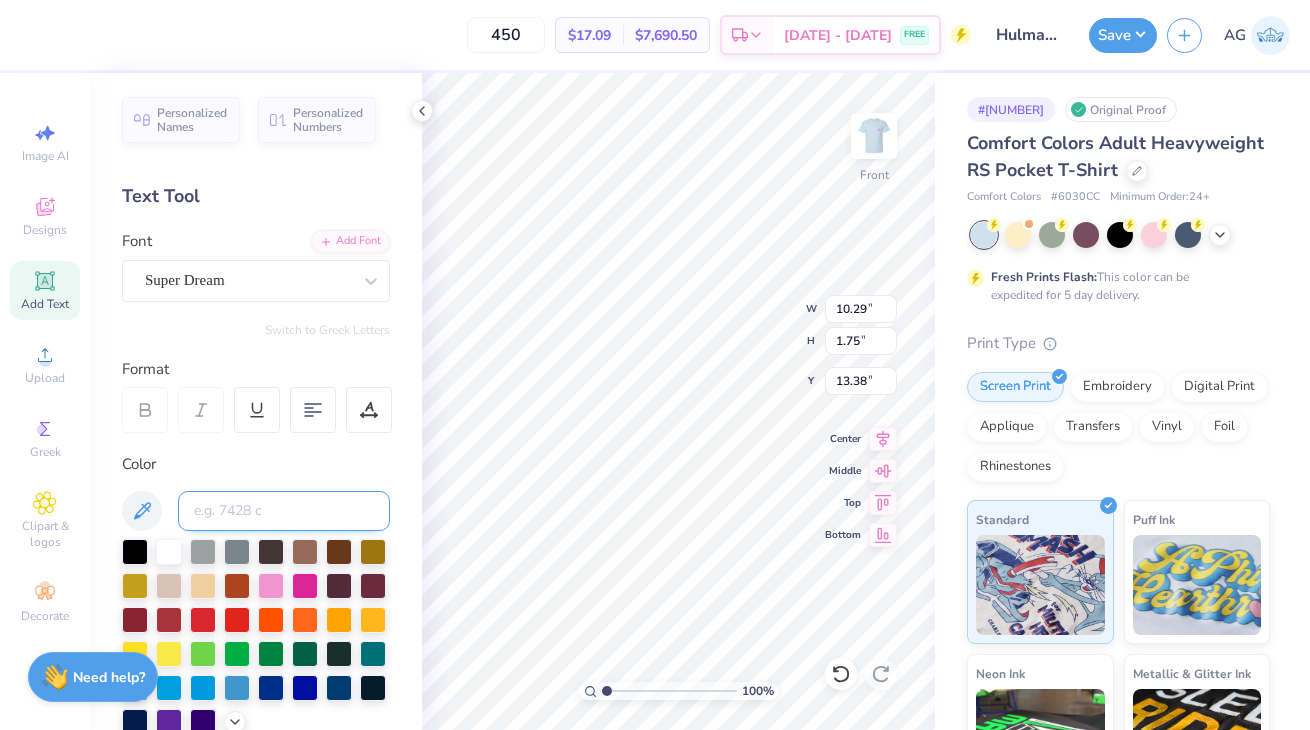 click at bounding box center (284, 511) 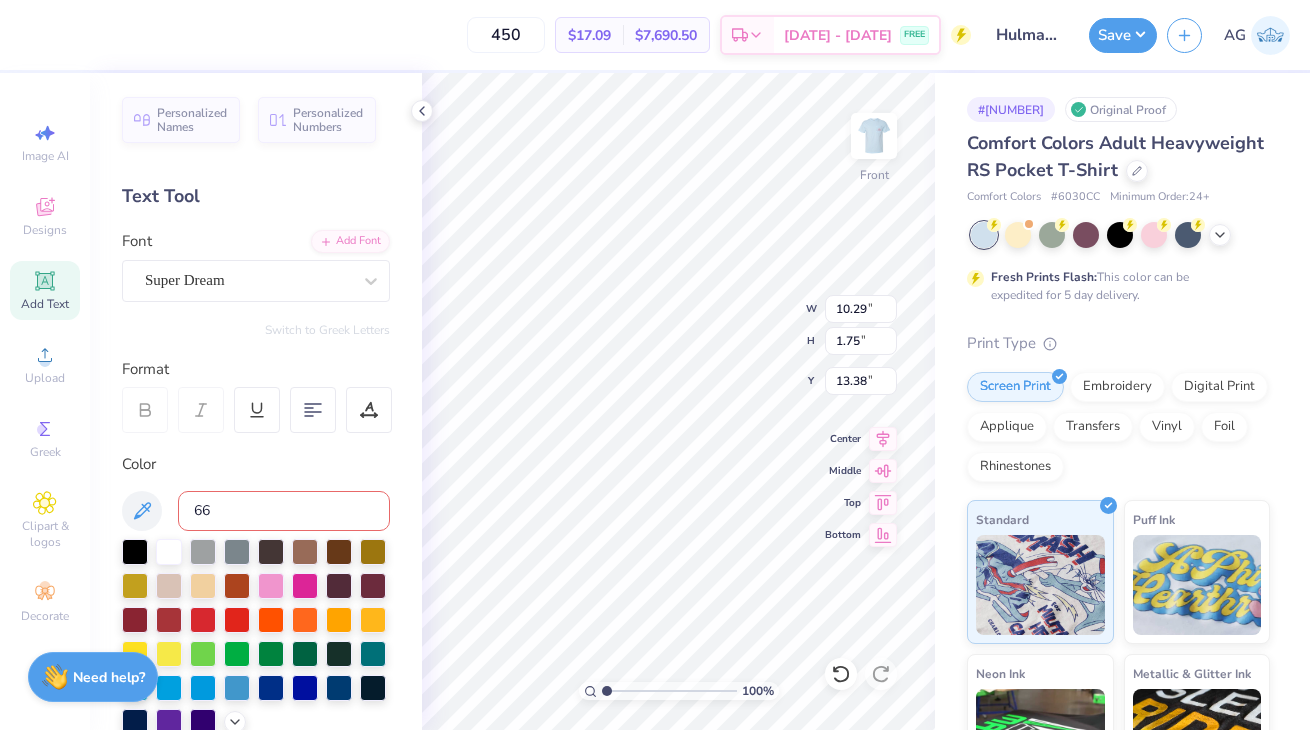 type on "663" 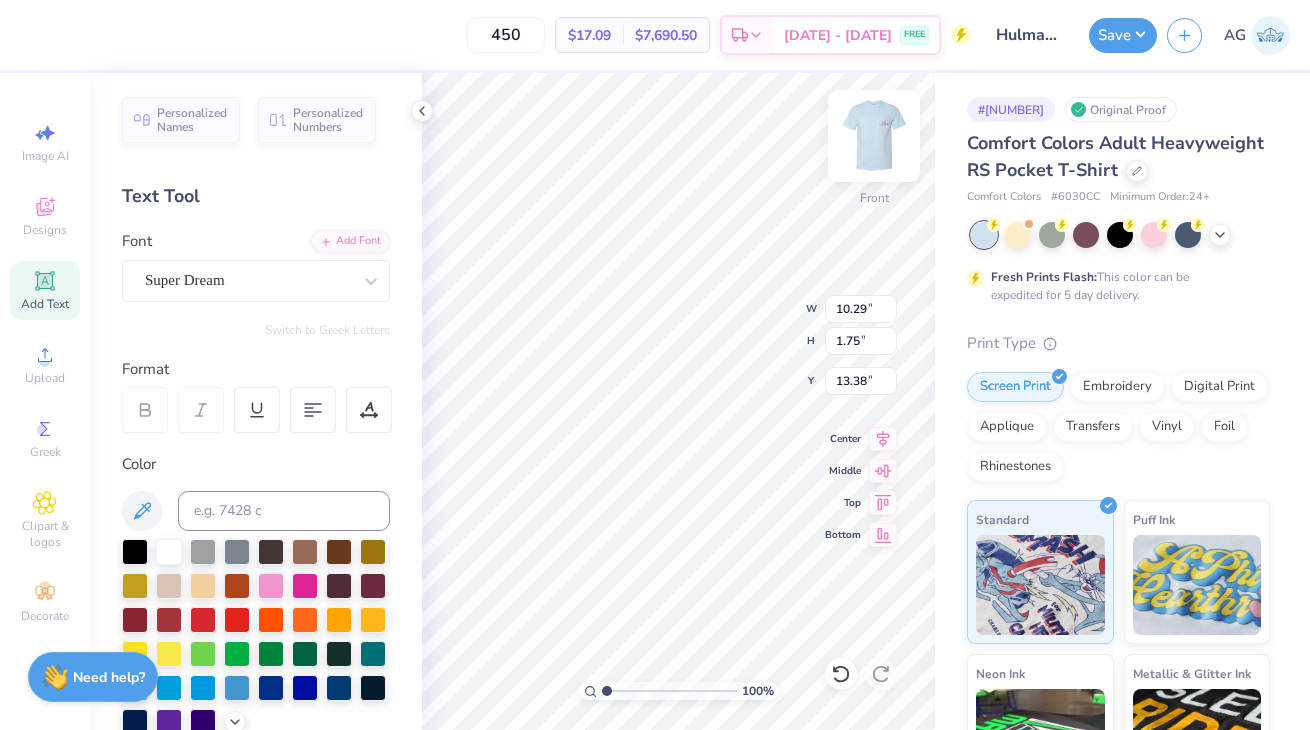 click at bounding box center [874, 136] 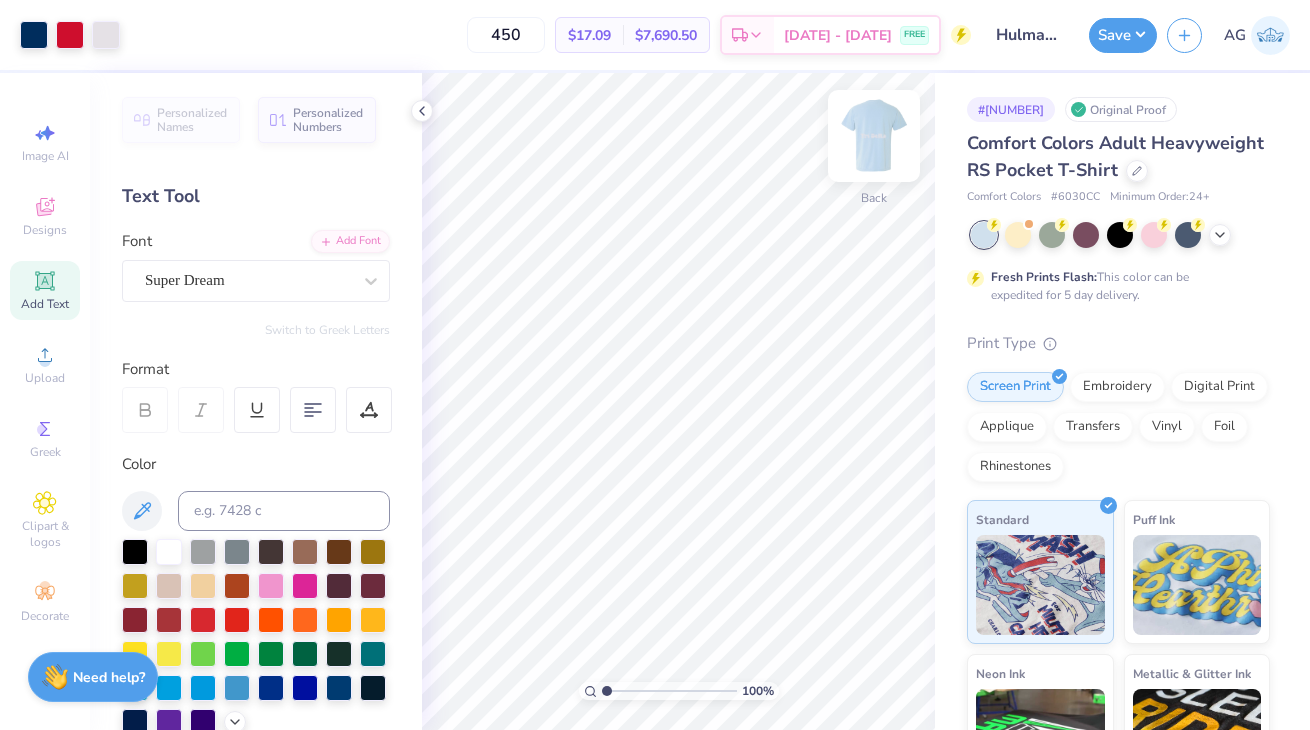 click at bounding box center [874, 136] 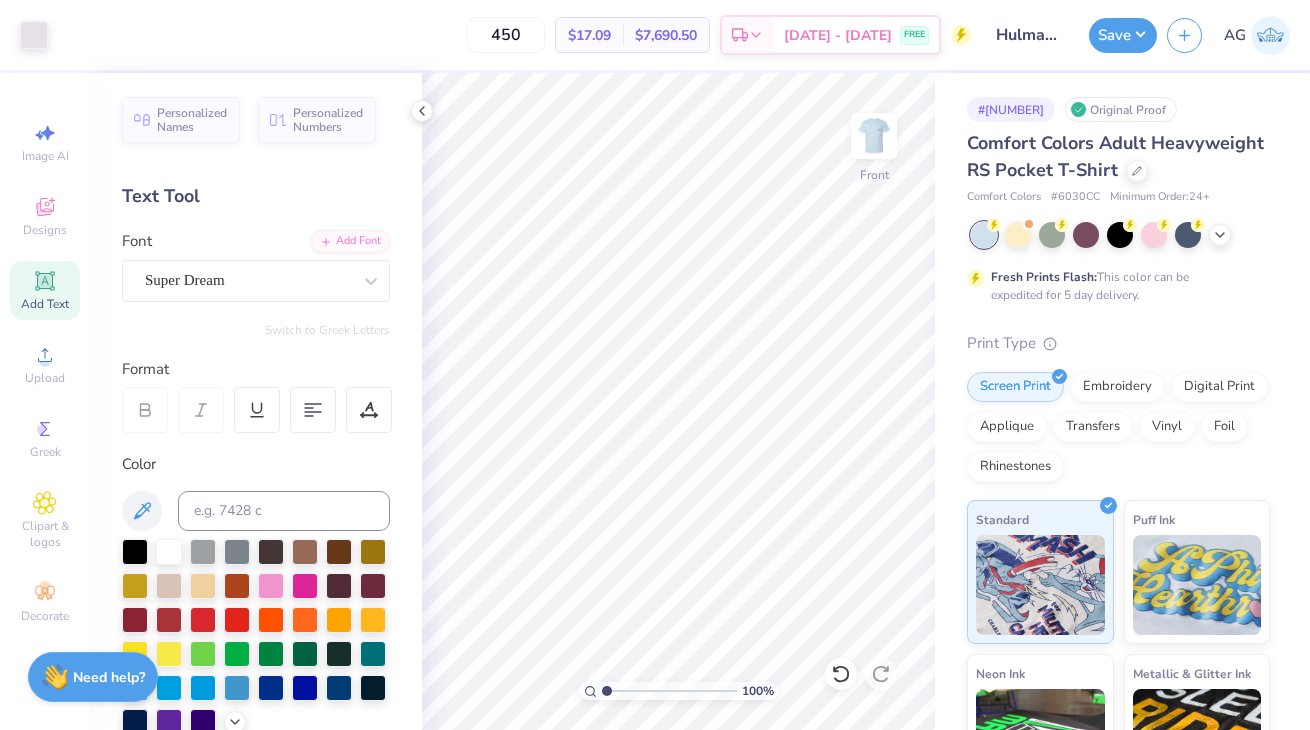 click at bounding box center (874, 136) 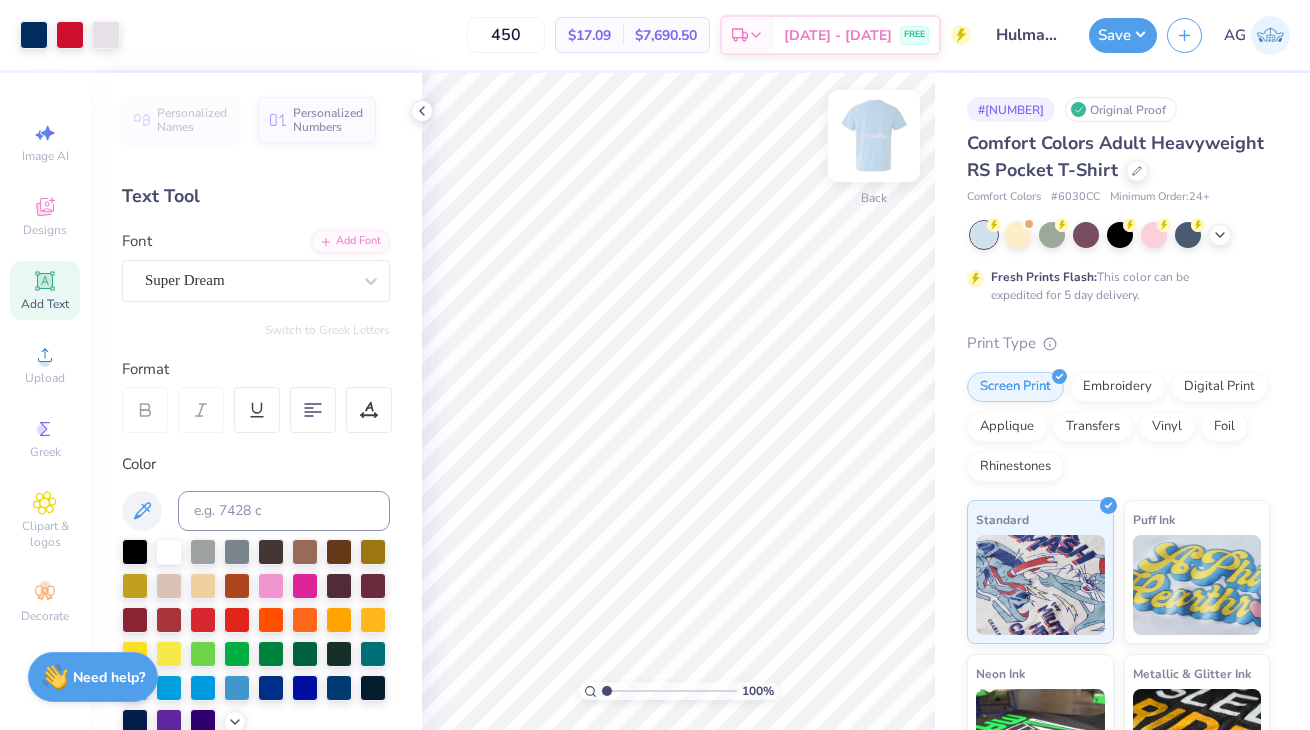 click at bounding box center [874, 136] 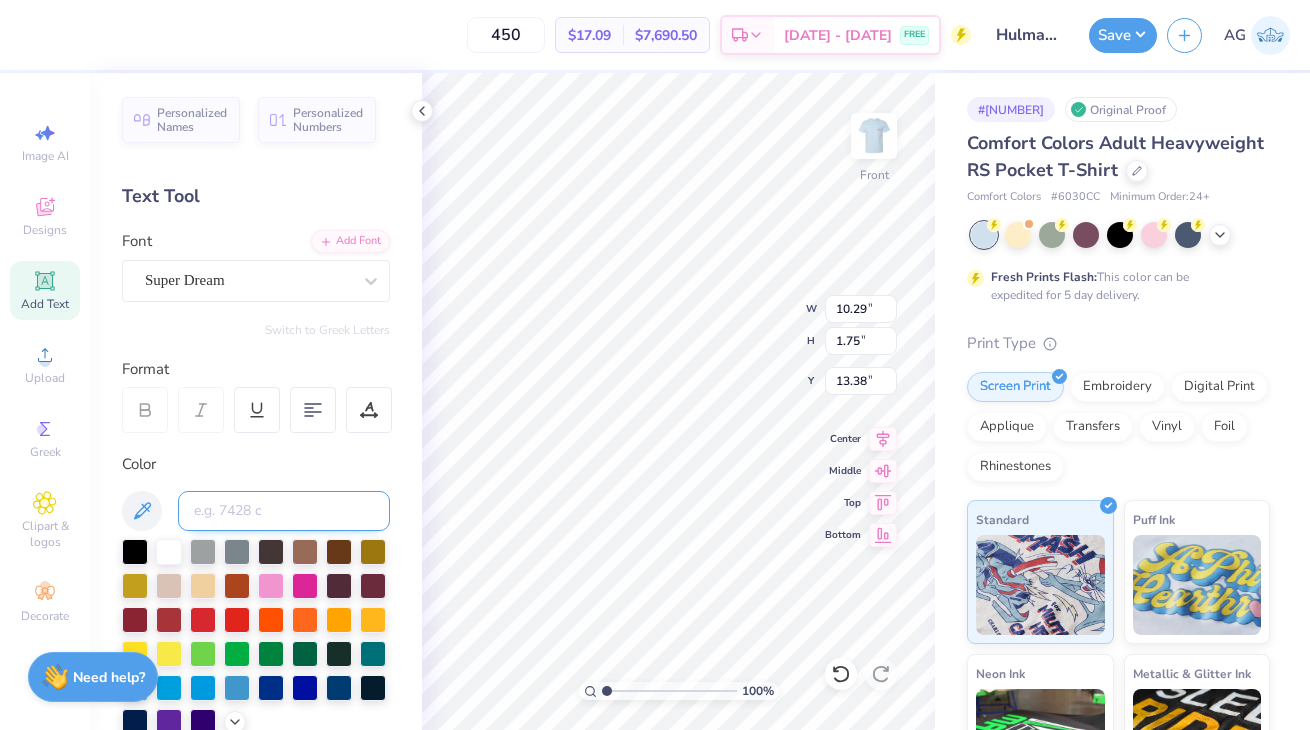 click at bounding box center [284, 511] 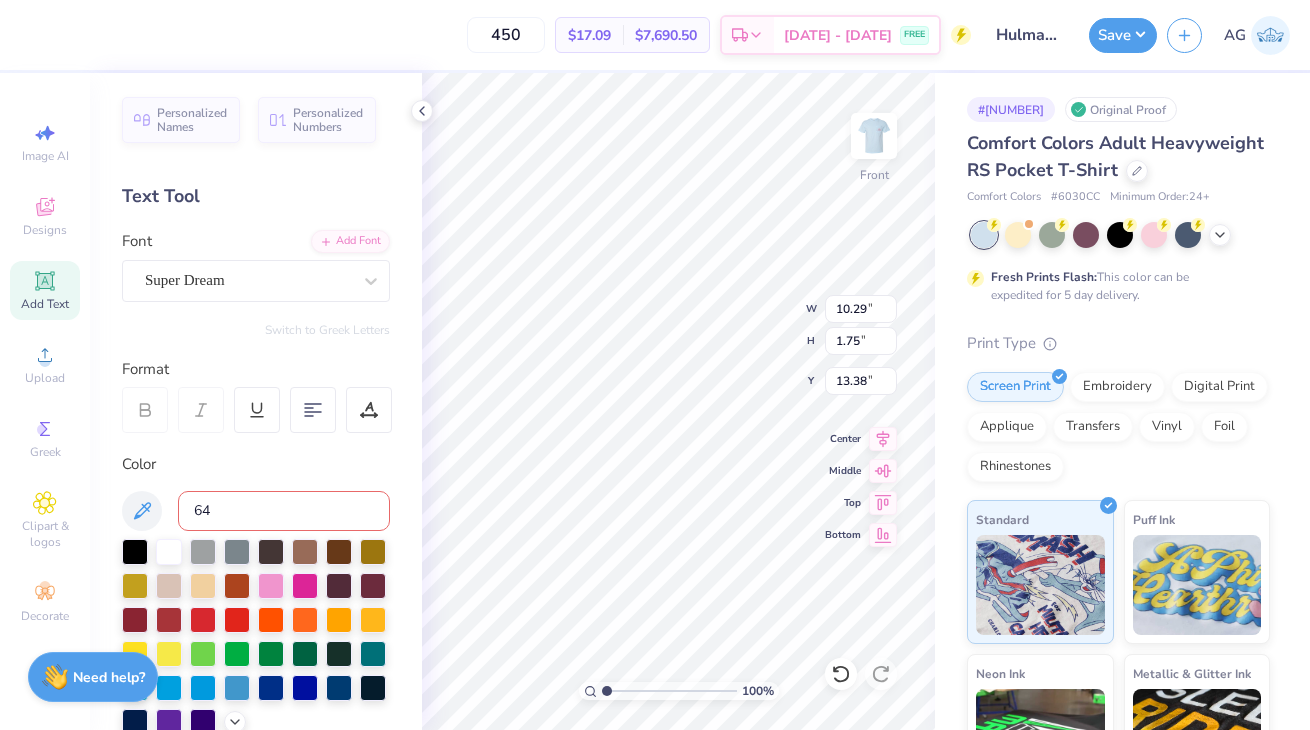 type on "648" 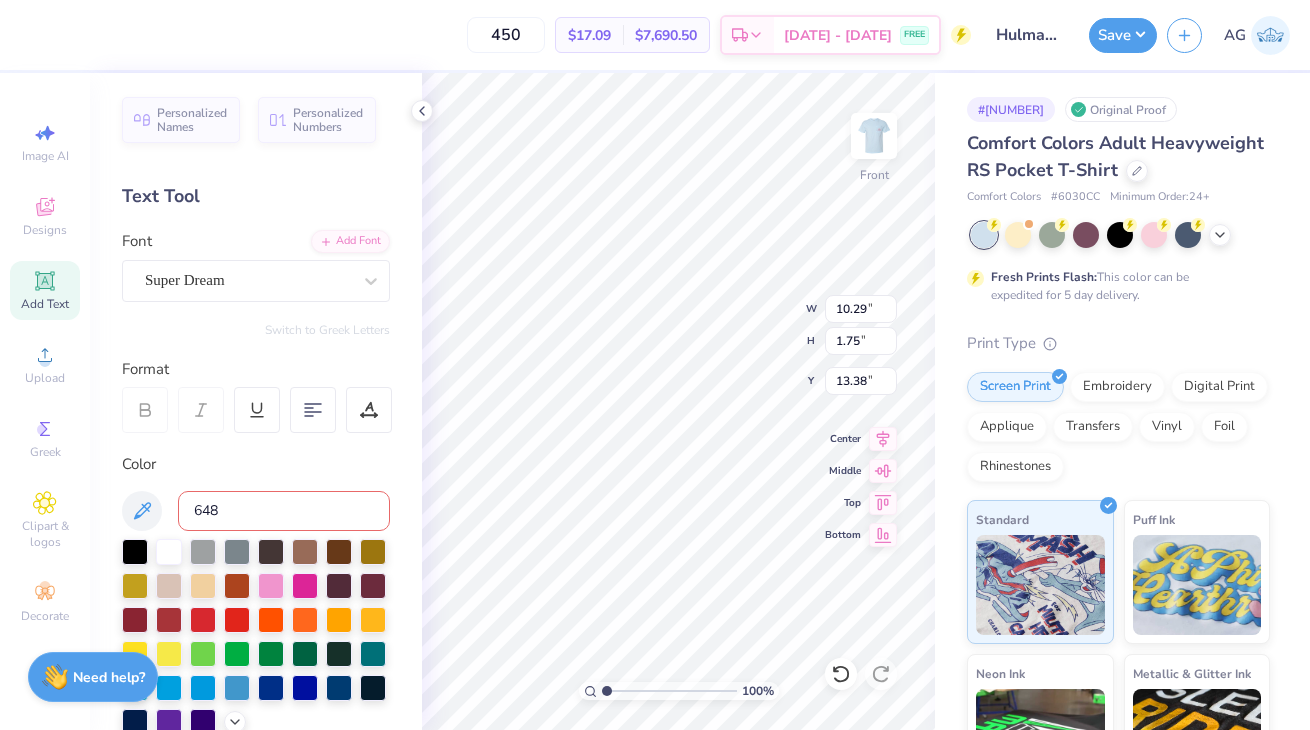 type 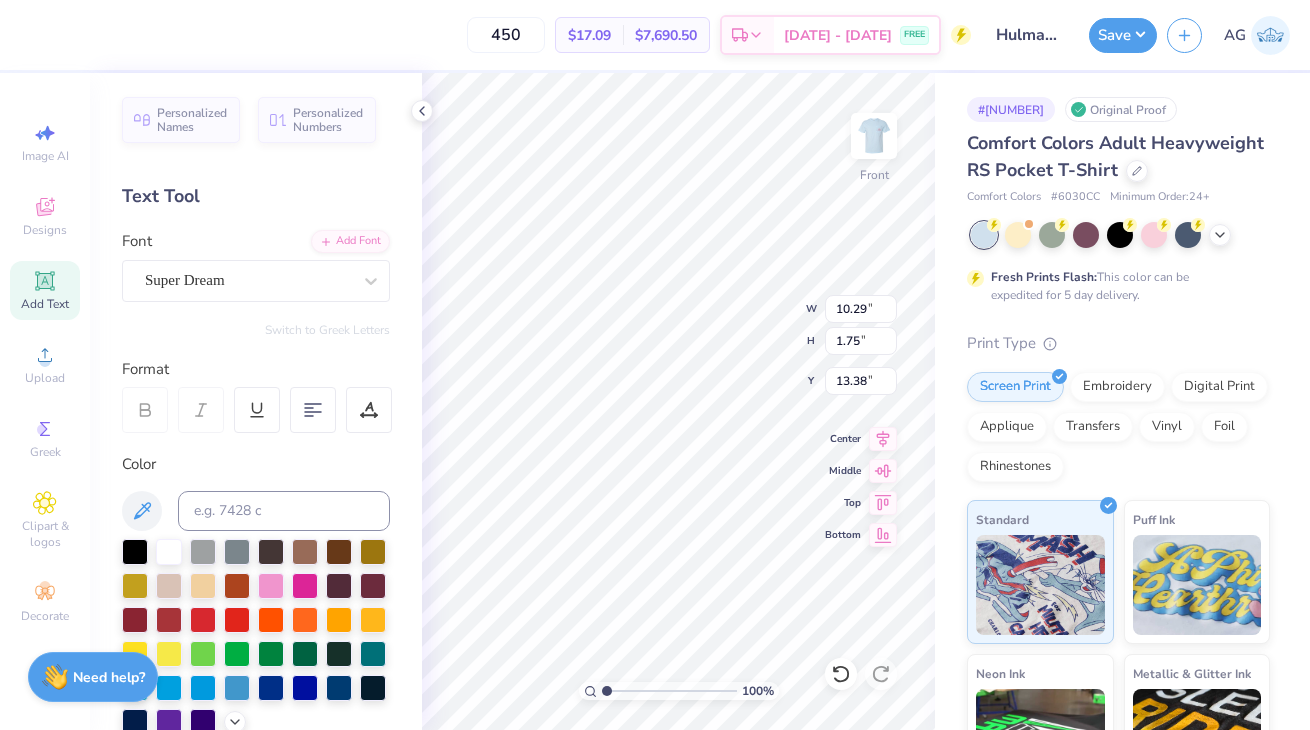 type on "5.45" 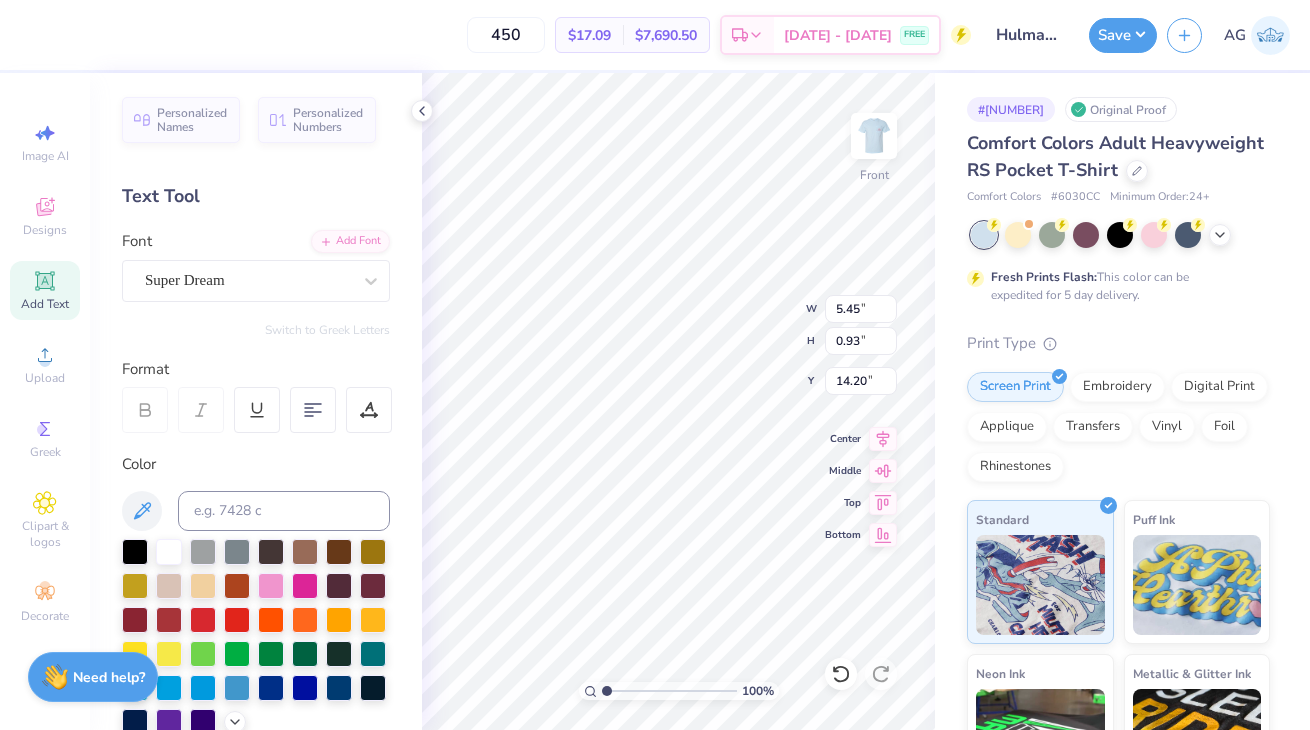 type on "5.64" 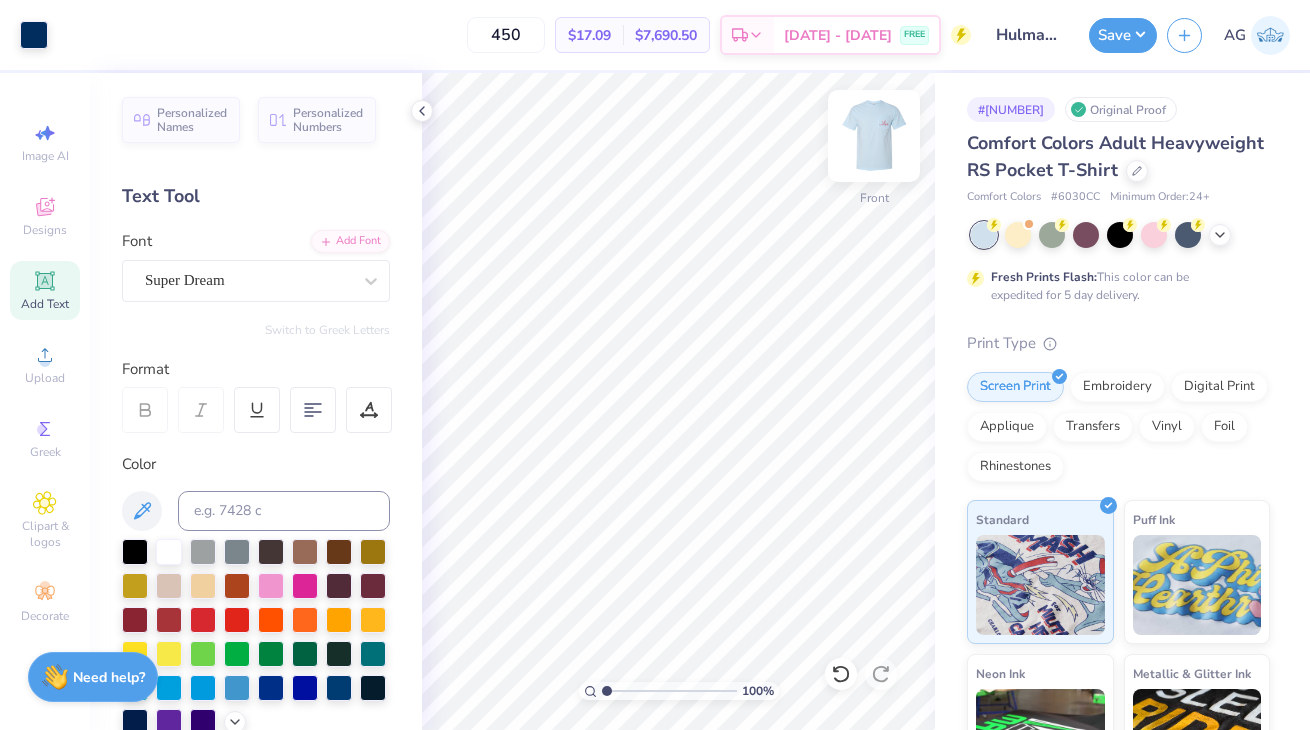 click at bounding box center [874, 136] 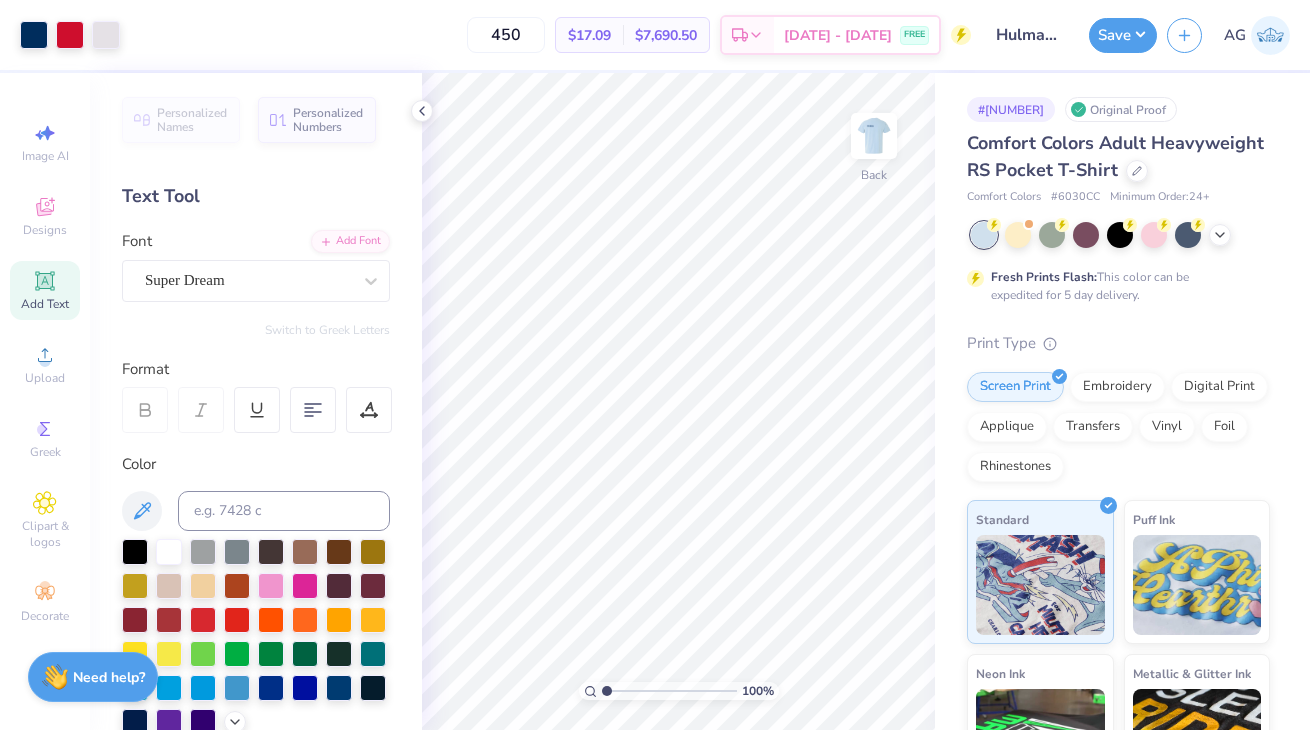 click at bounding box center [874, 136] 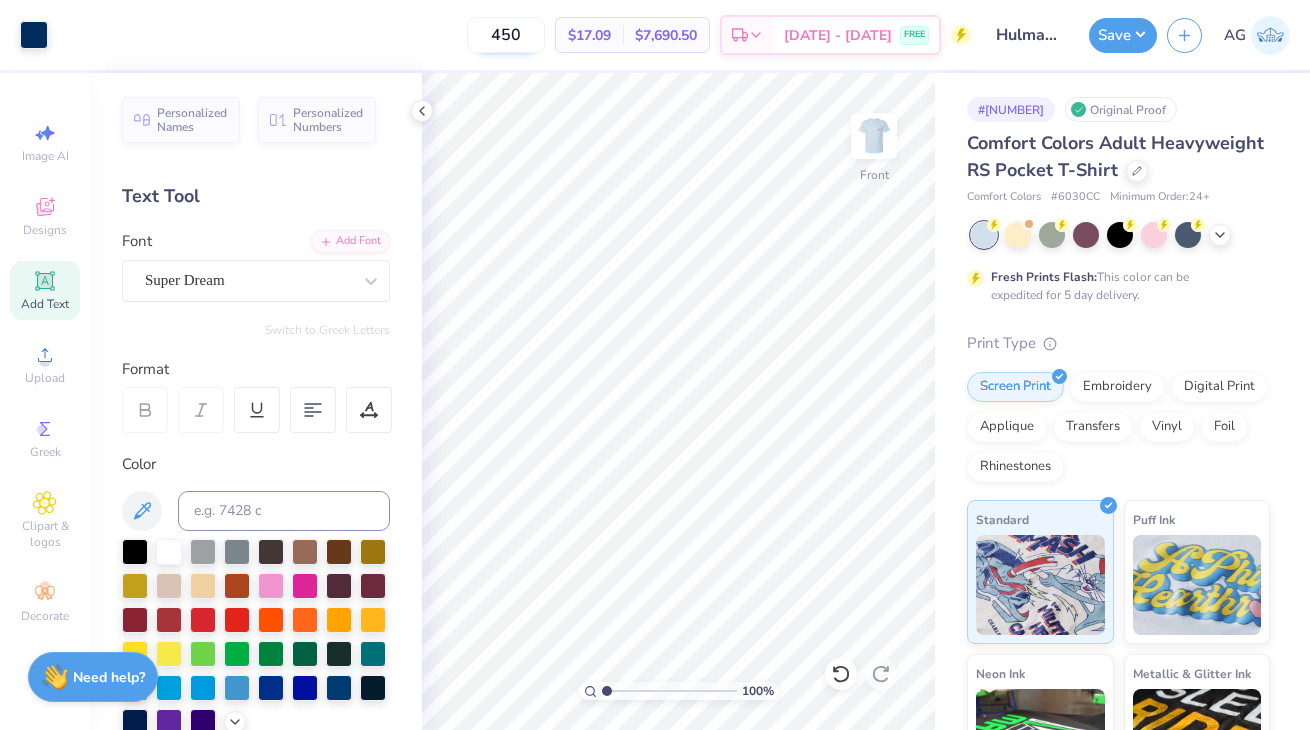 click on "450" at bounding box center [506, 35] 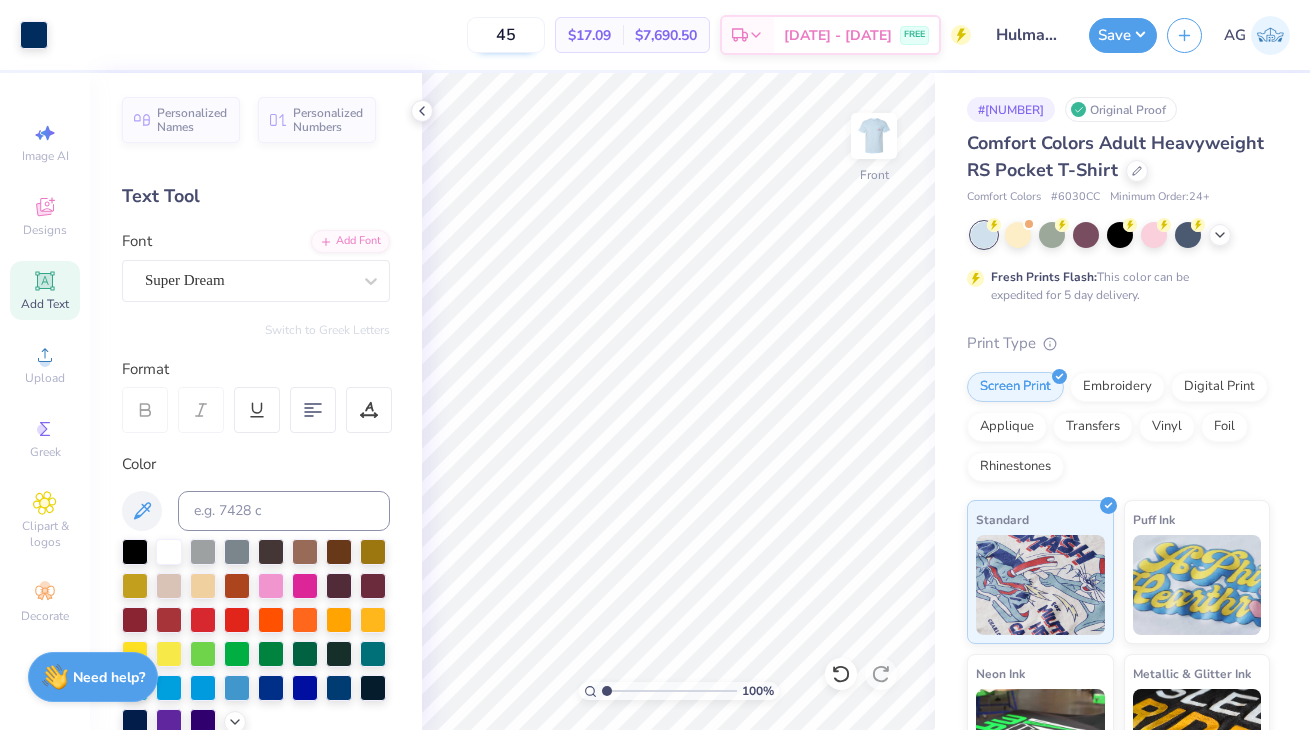 type on "4" 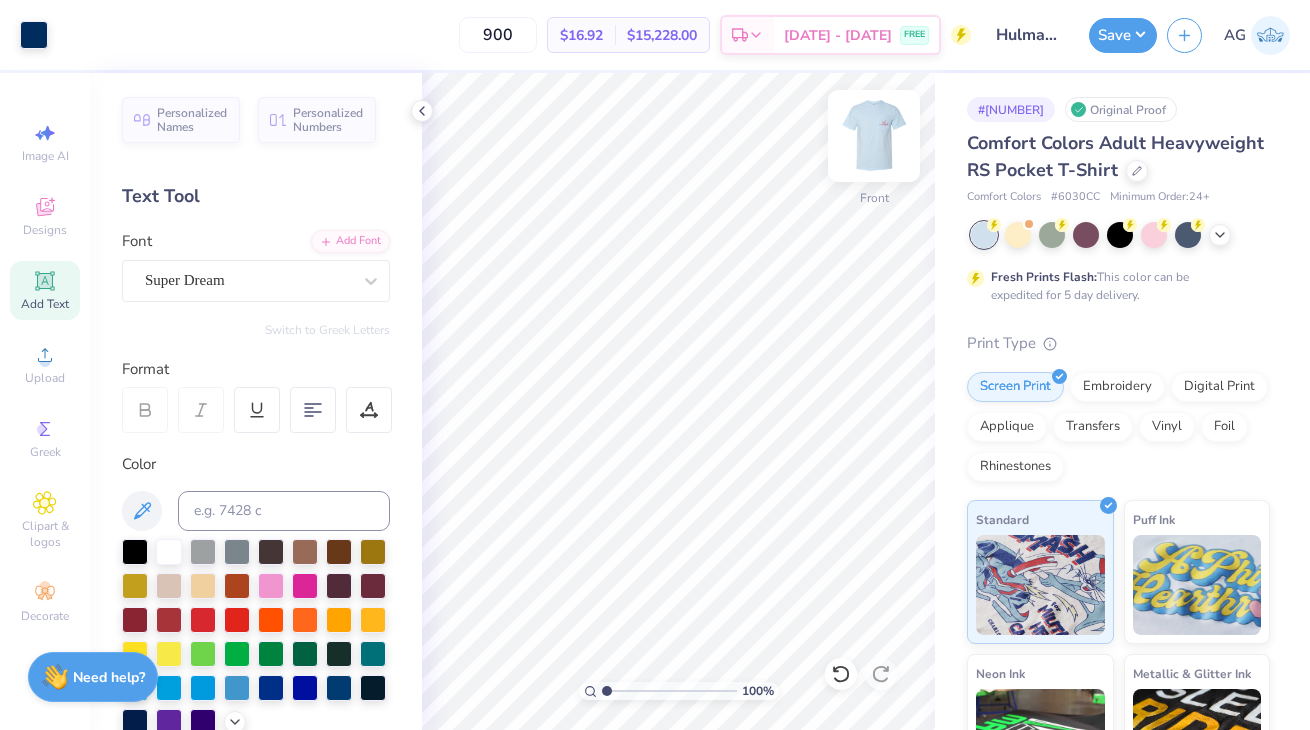 type on "900" 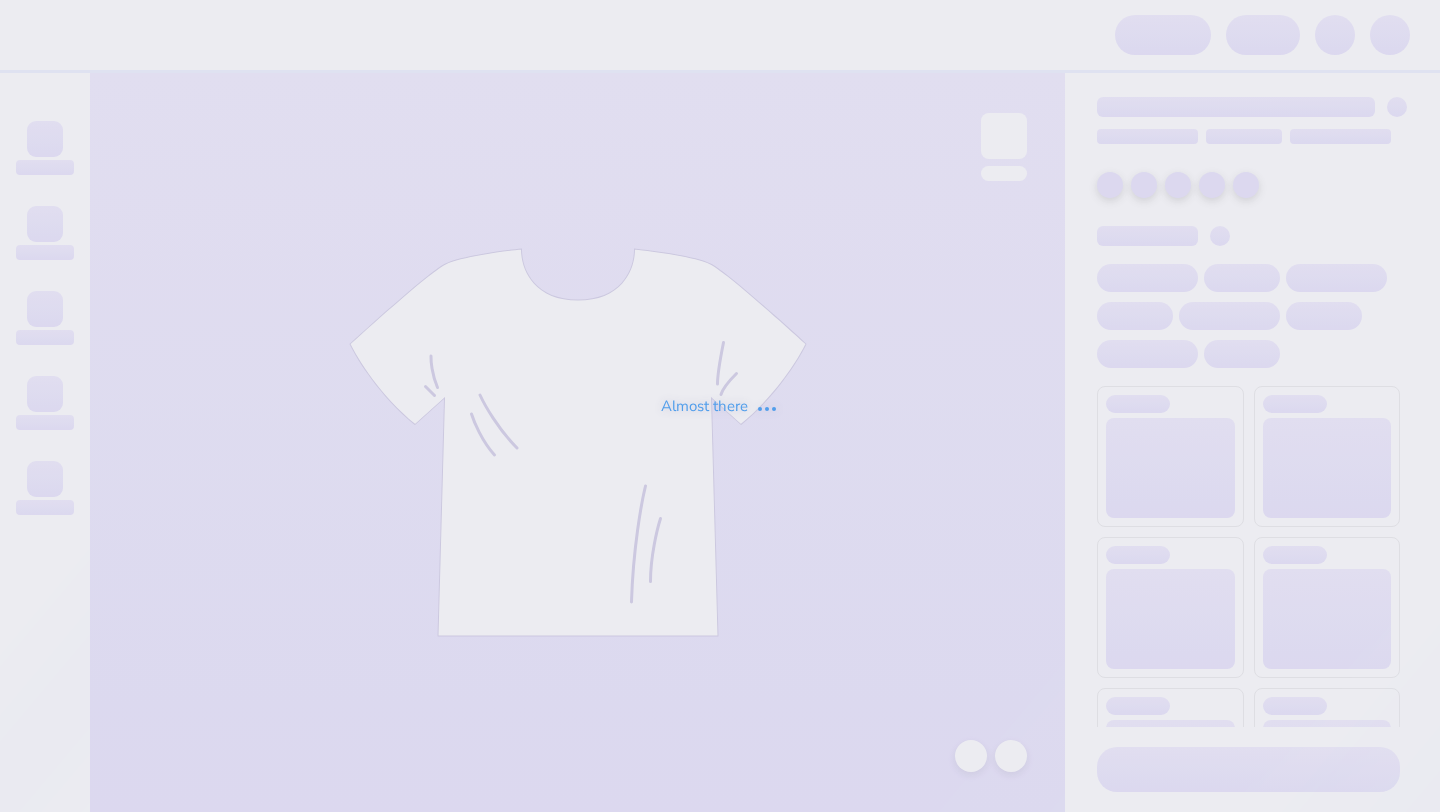 scroll, scrollTop: 0, scrollLeft: 0, axis: both 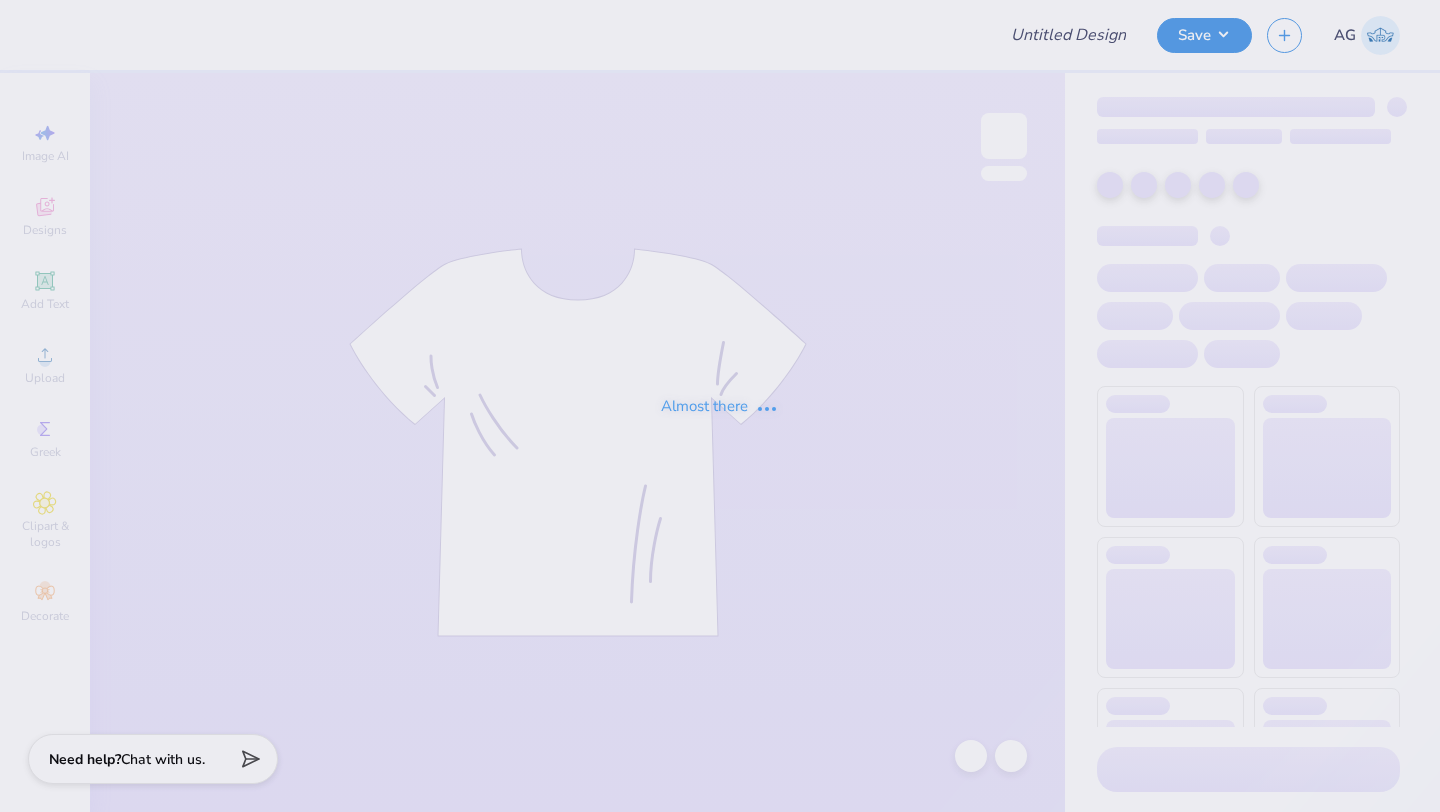 type on "sample" 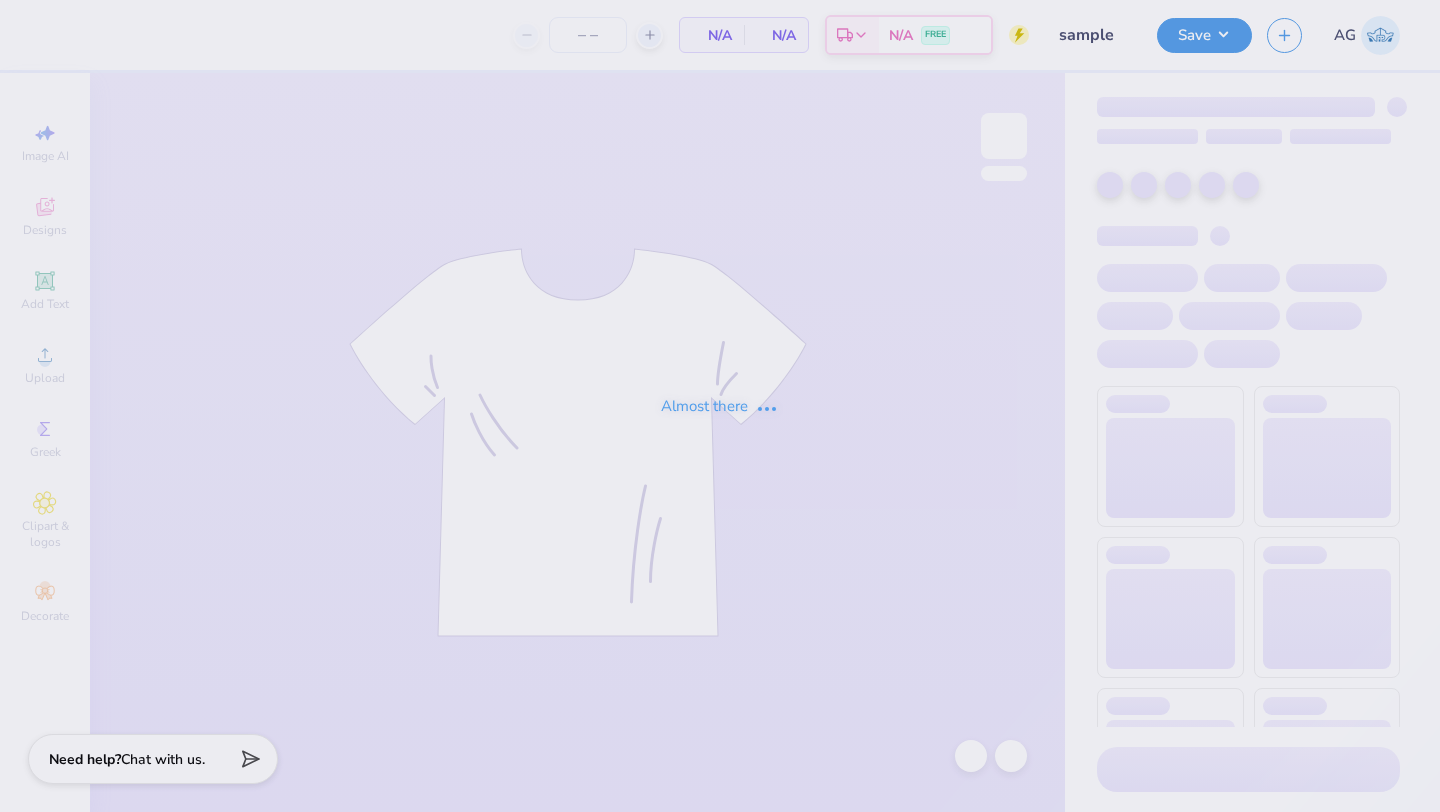 type on "200" 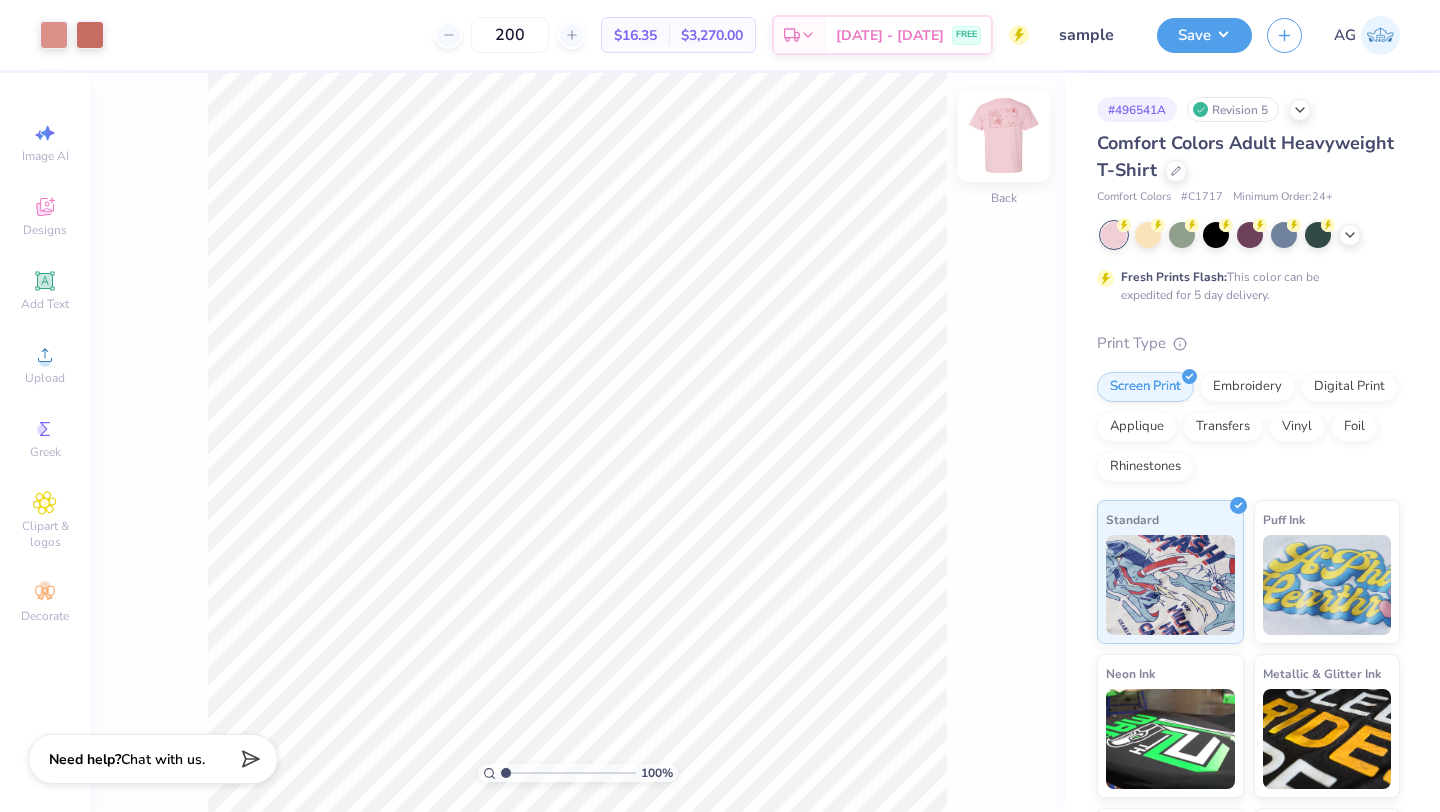 click at bounding box center [1004, 136] 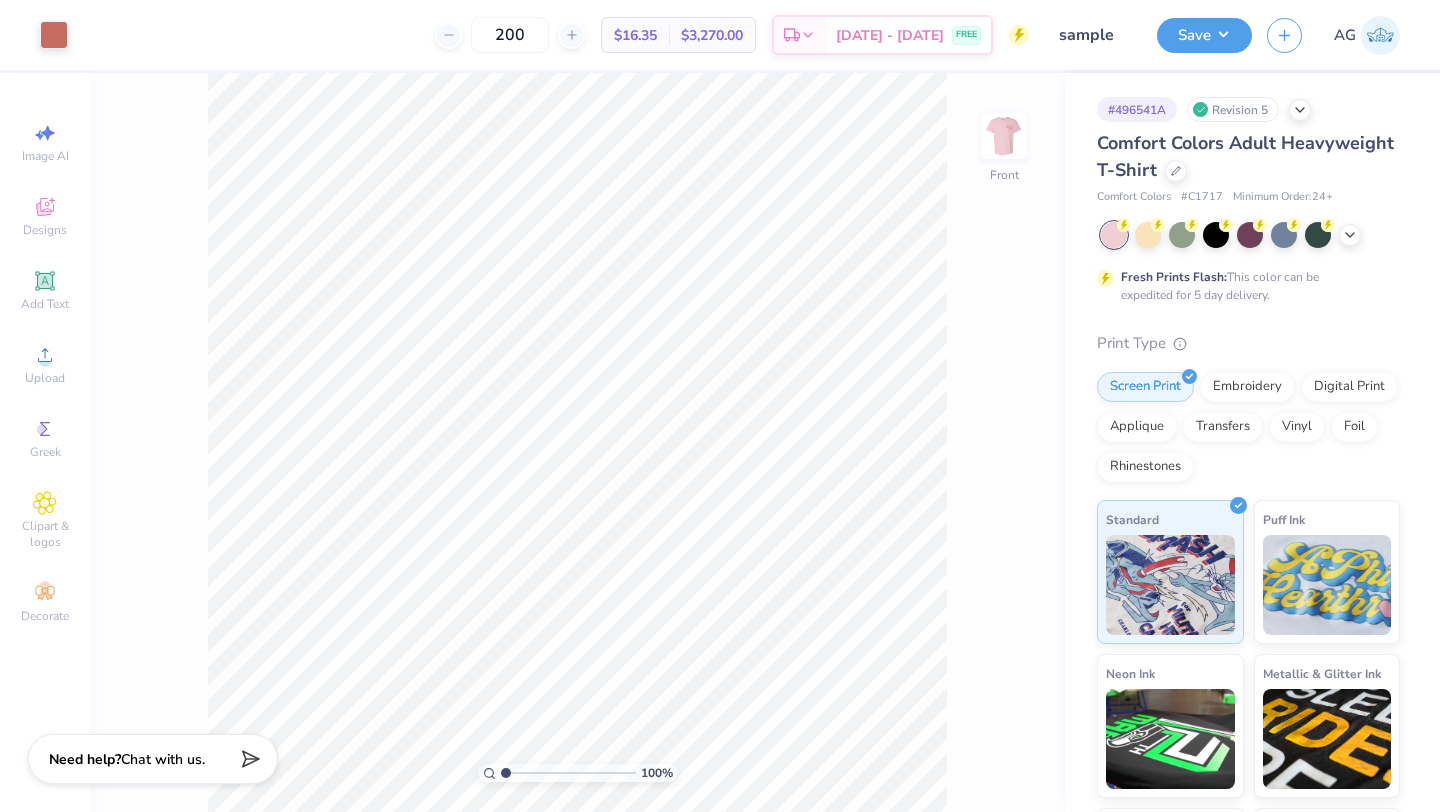 click at bounding box center [1004, 136] 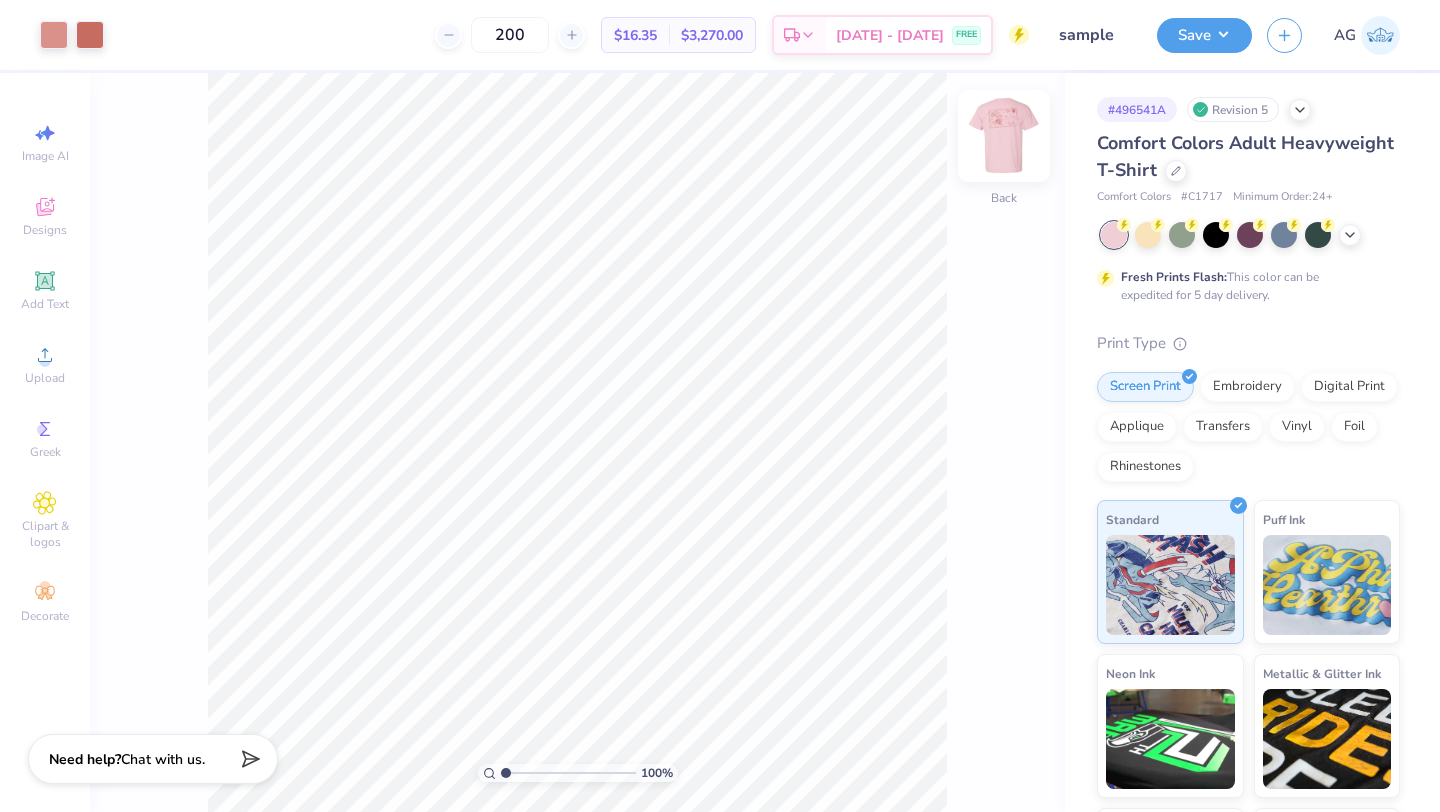 click at bounding box center [1004, 136] 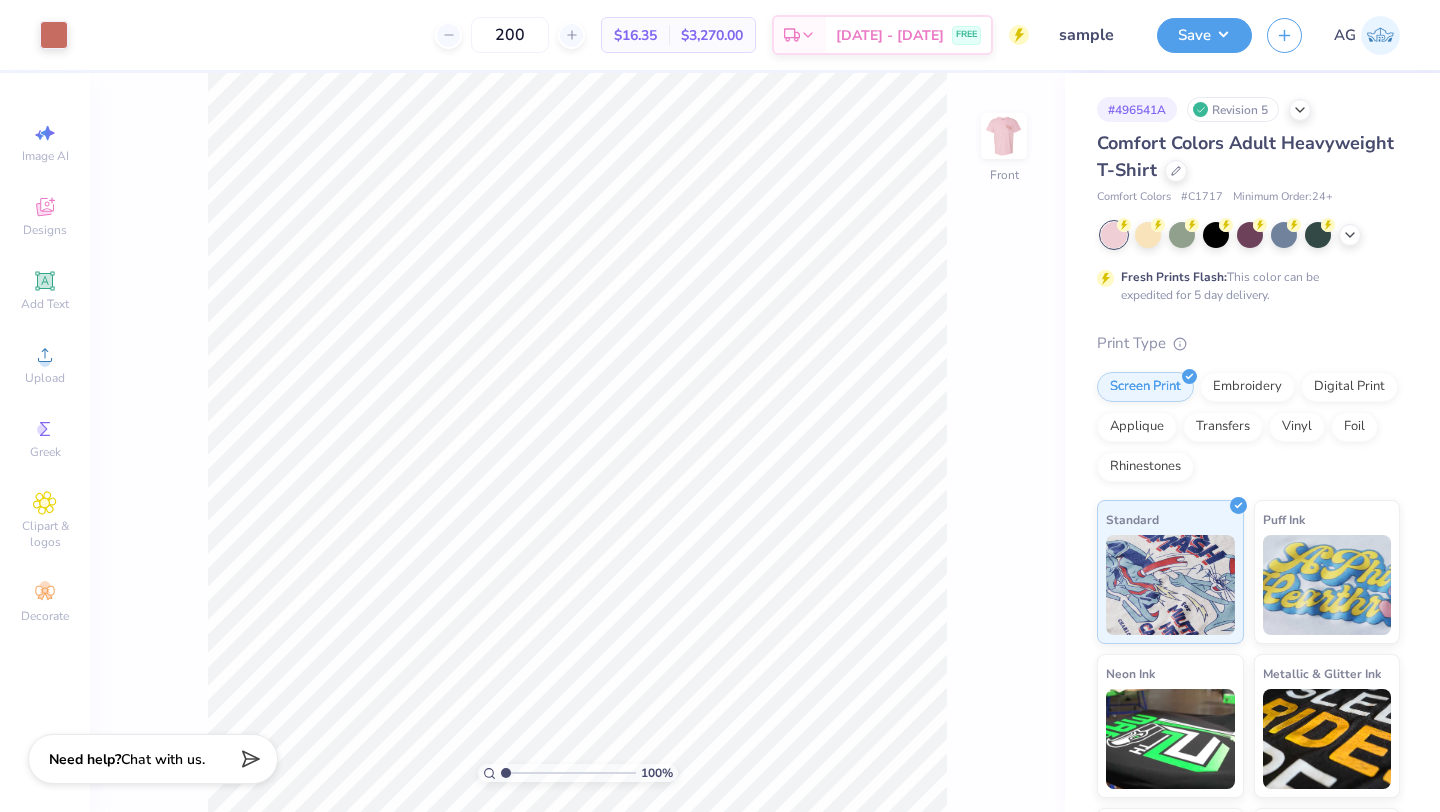 click at bounding box center [1004, 136] 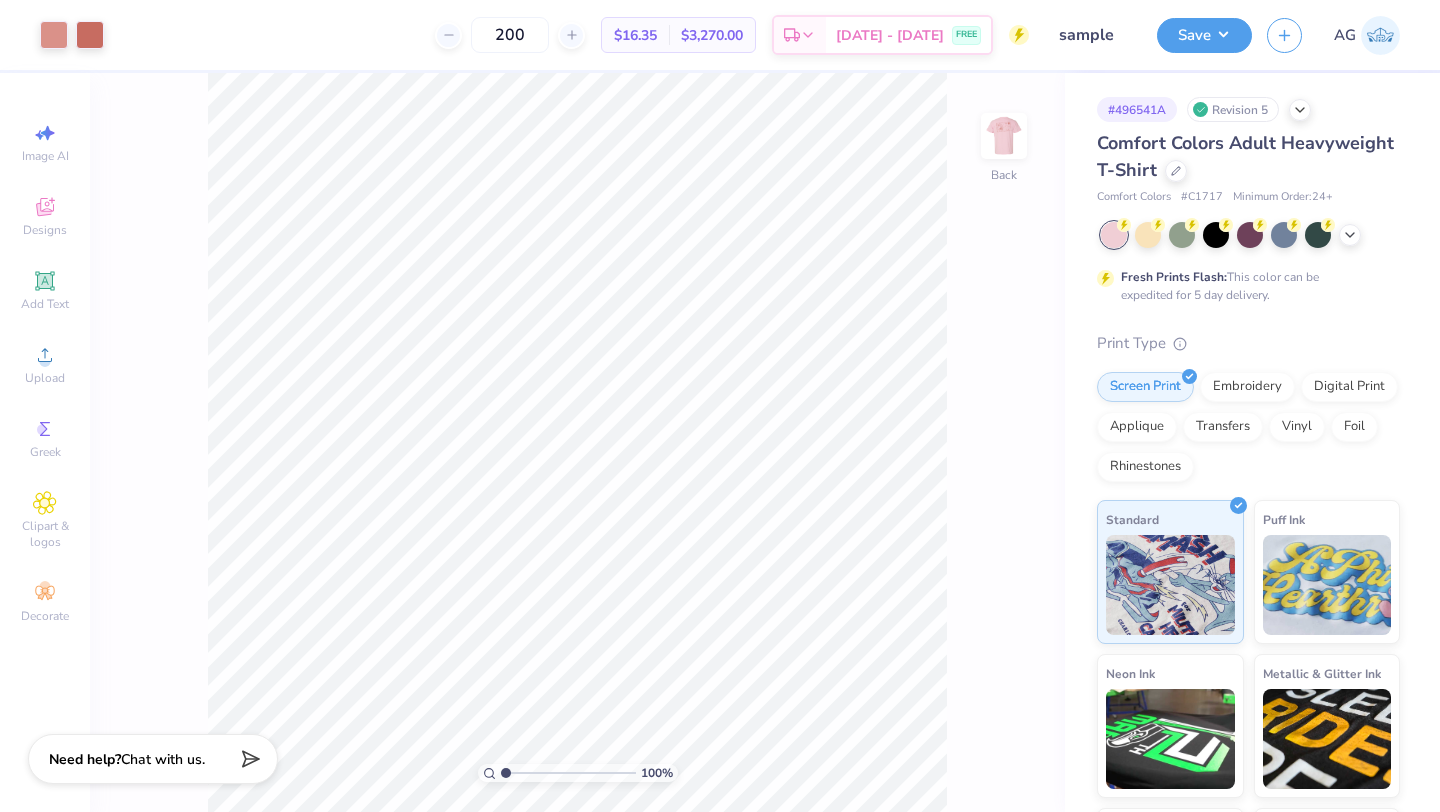 click at bounding box center (1004, 136) 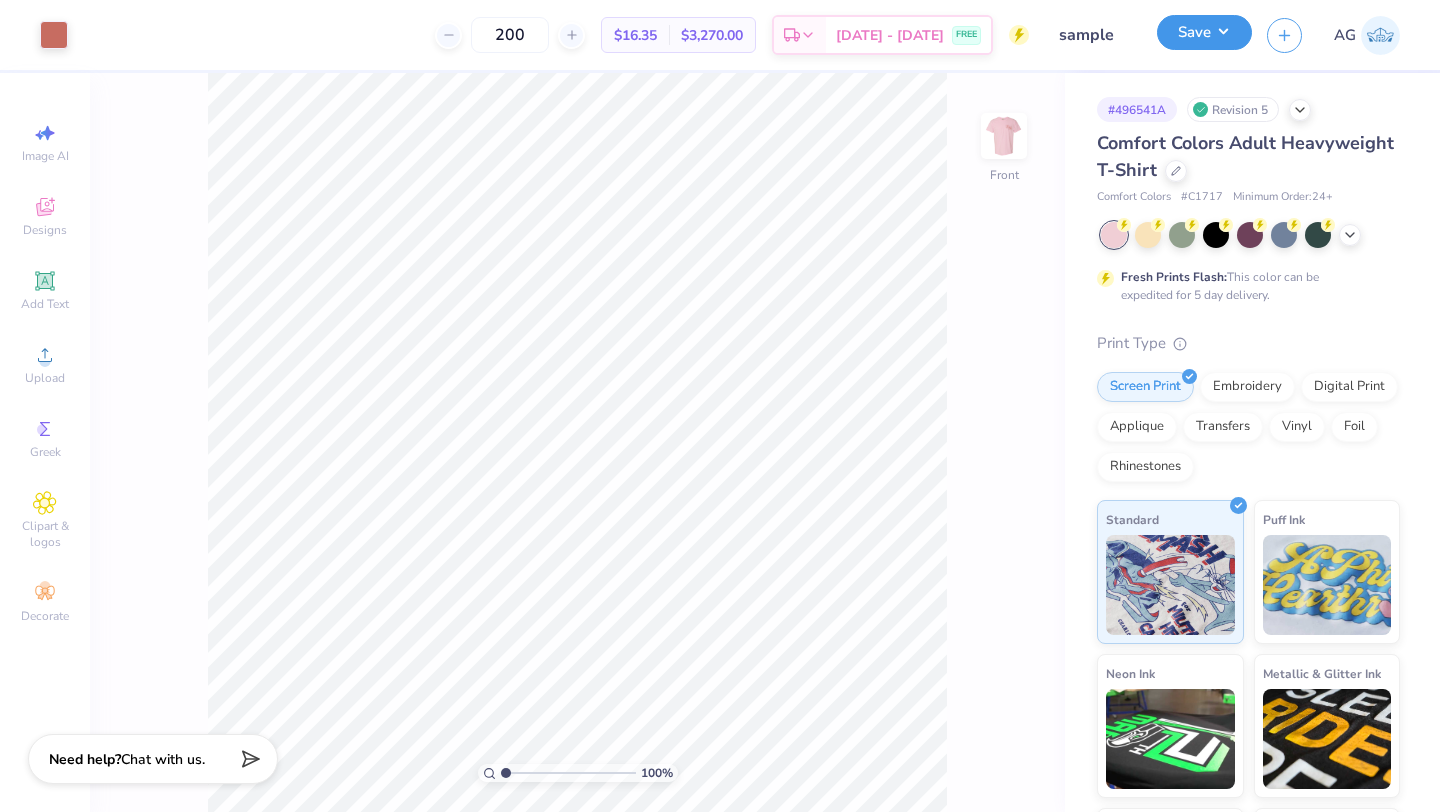 click on "Save" at bounding box center [1204, 32] 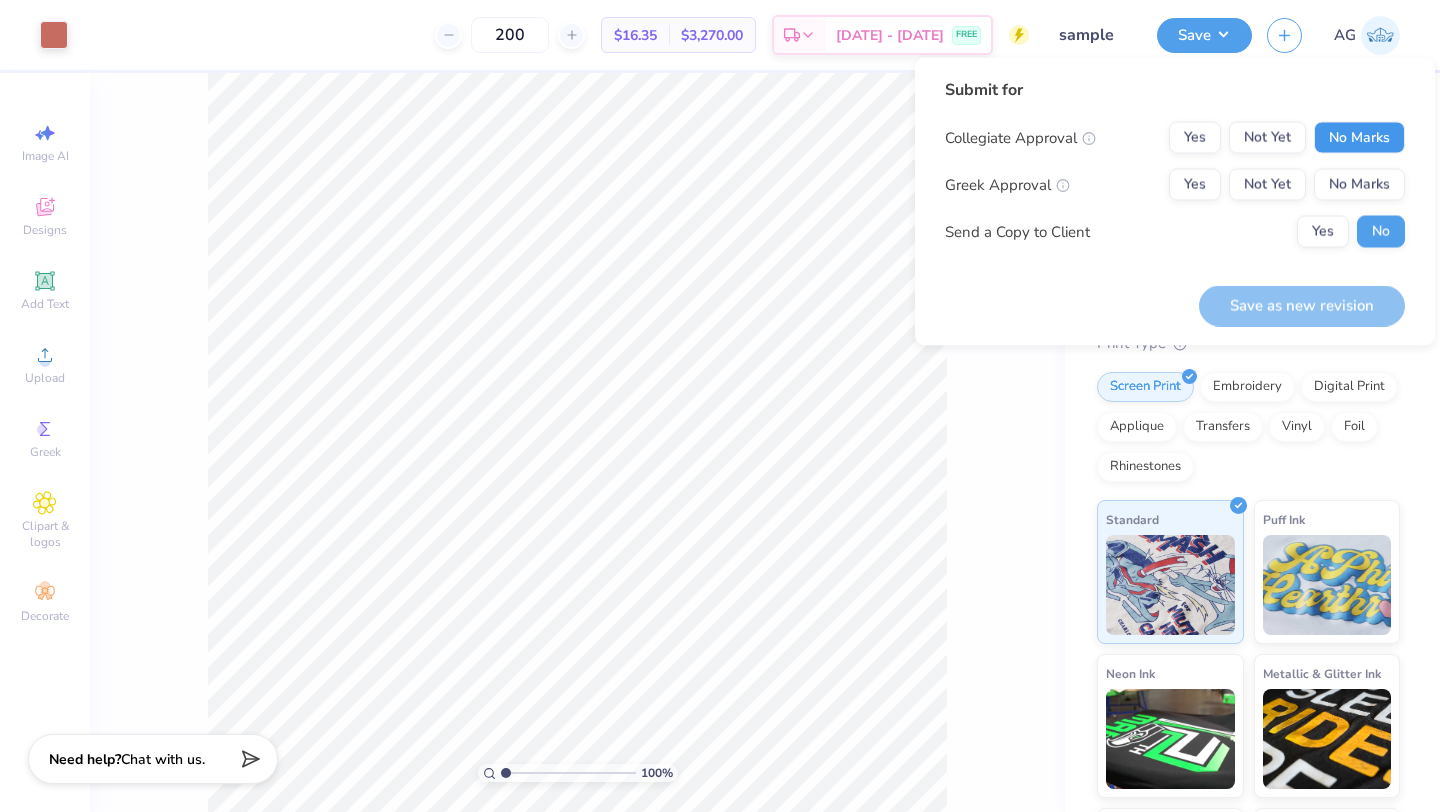 click on "No Marks" at bounding box center (1359, 138) 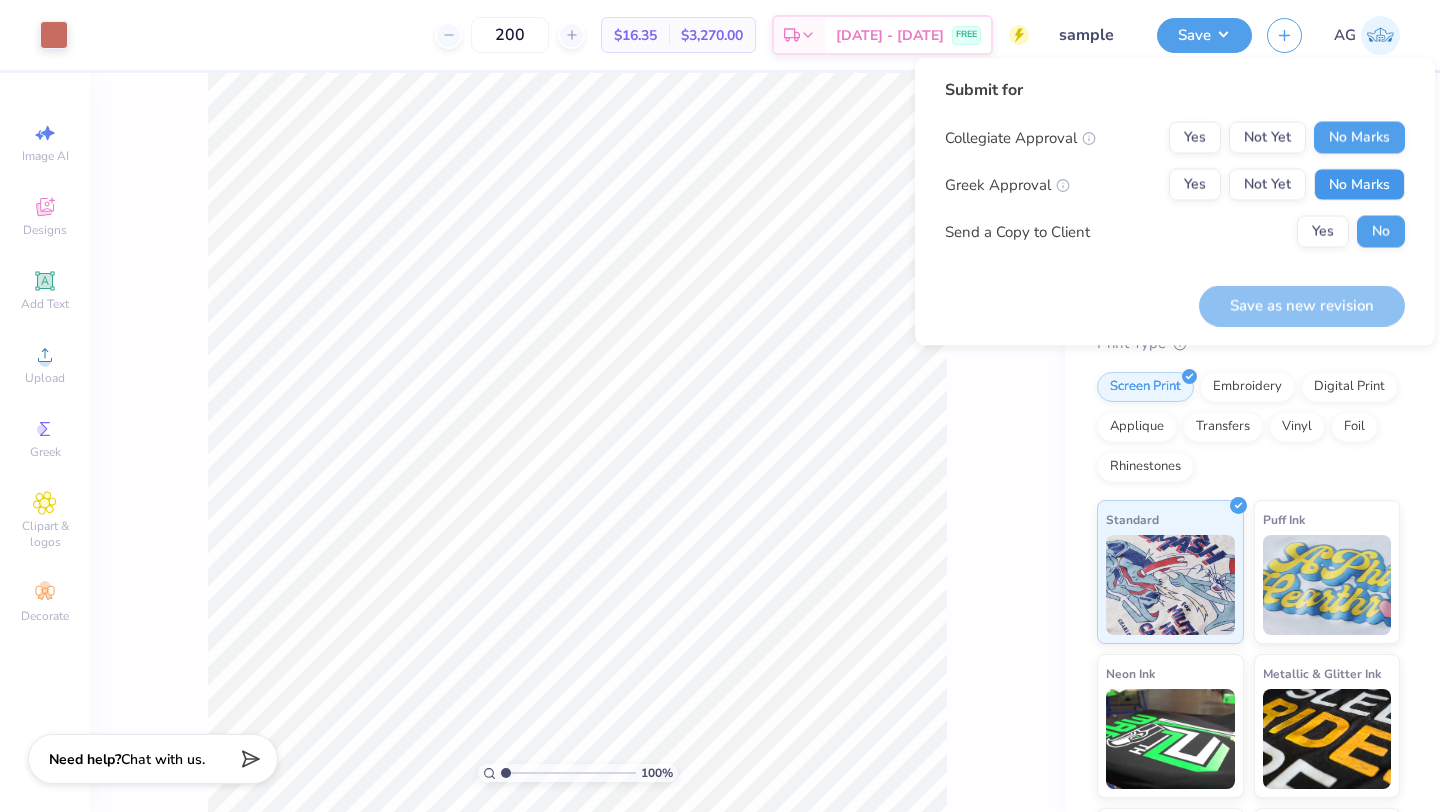click on "No Marks" at bounding box center [1359, 185] 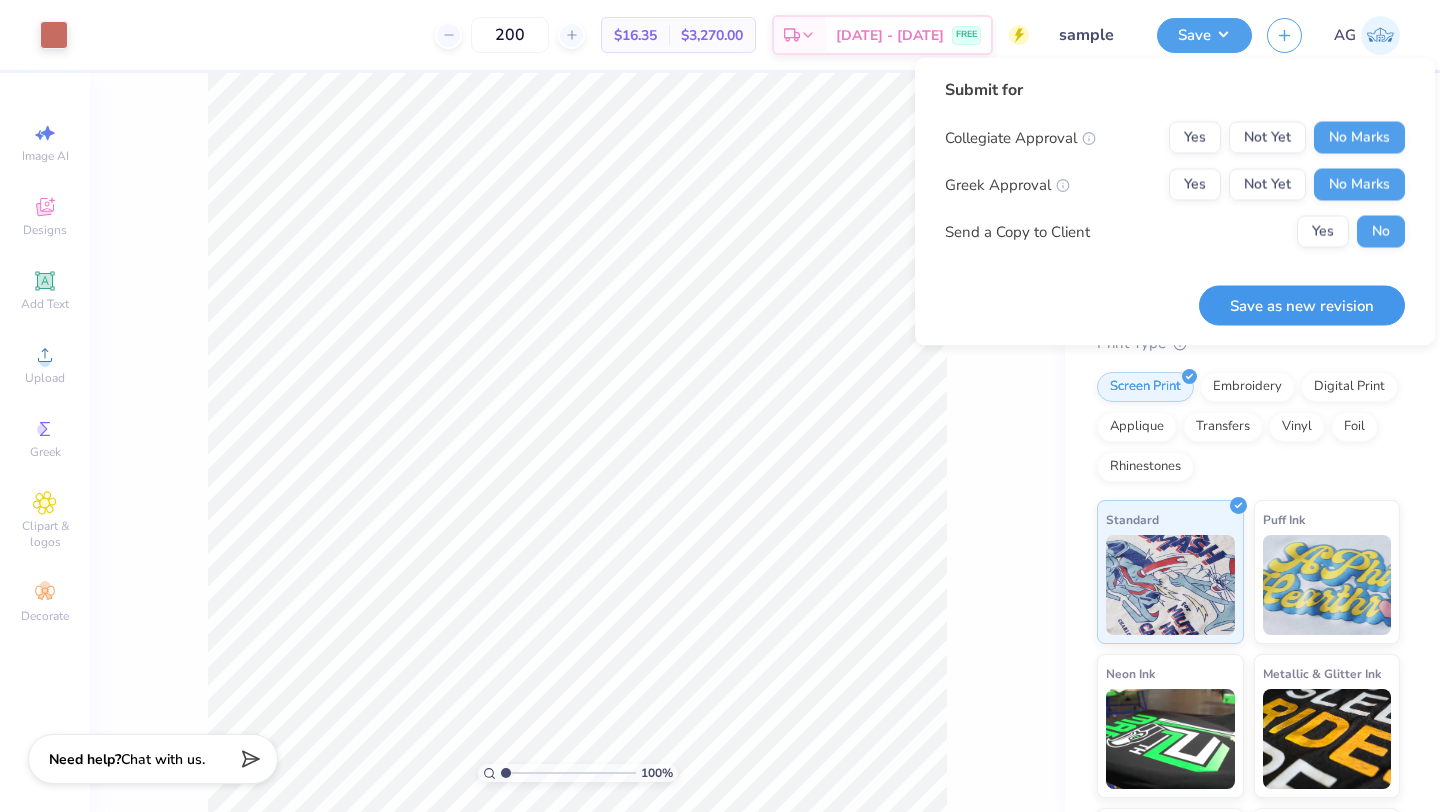click on "Save as new revision" at bounding box center [1302, 305] 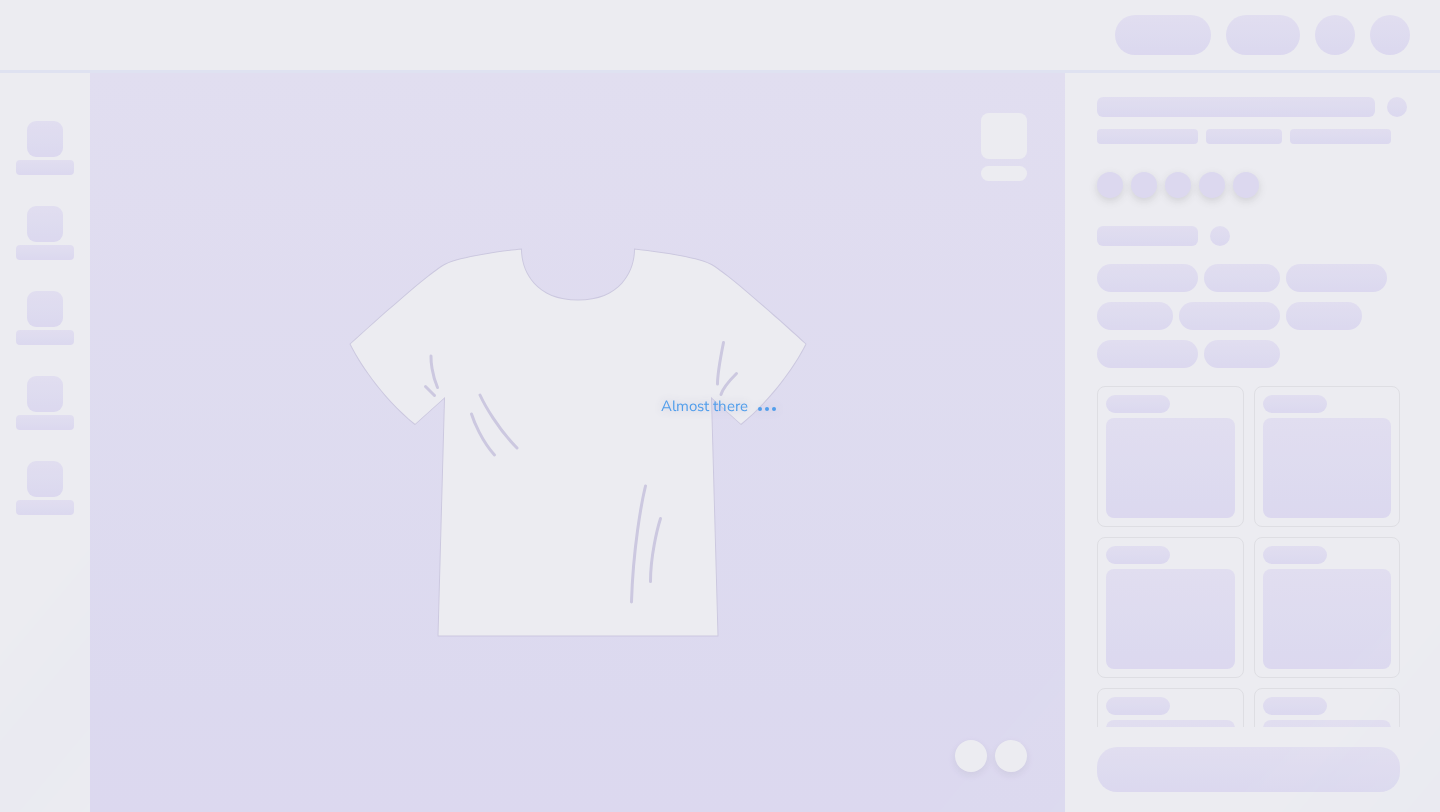 scroll, scrollTop: 0, scrollLeft: 0, axis: both 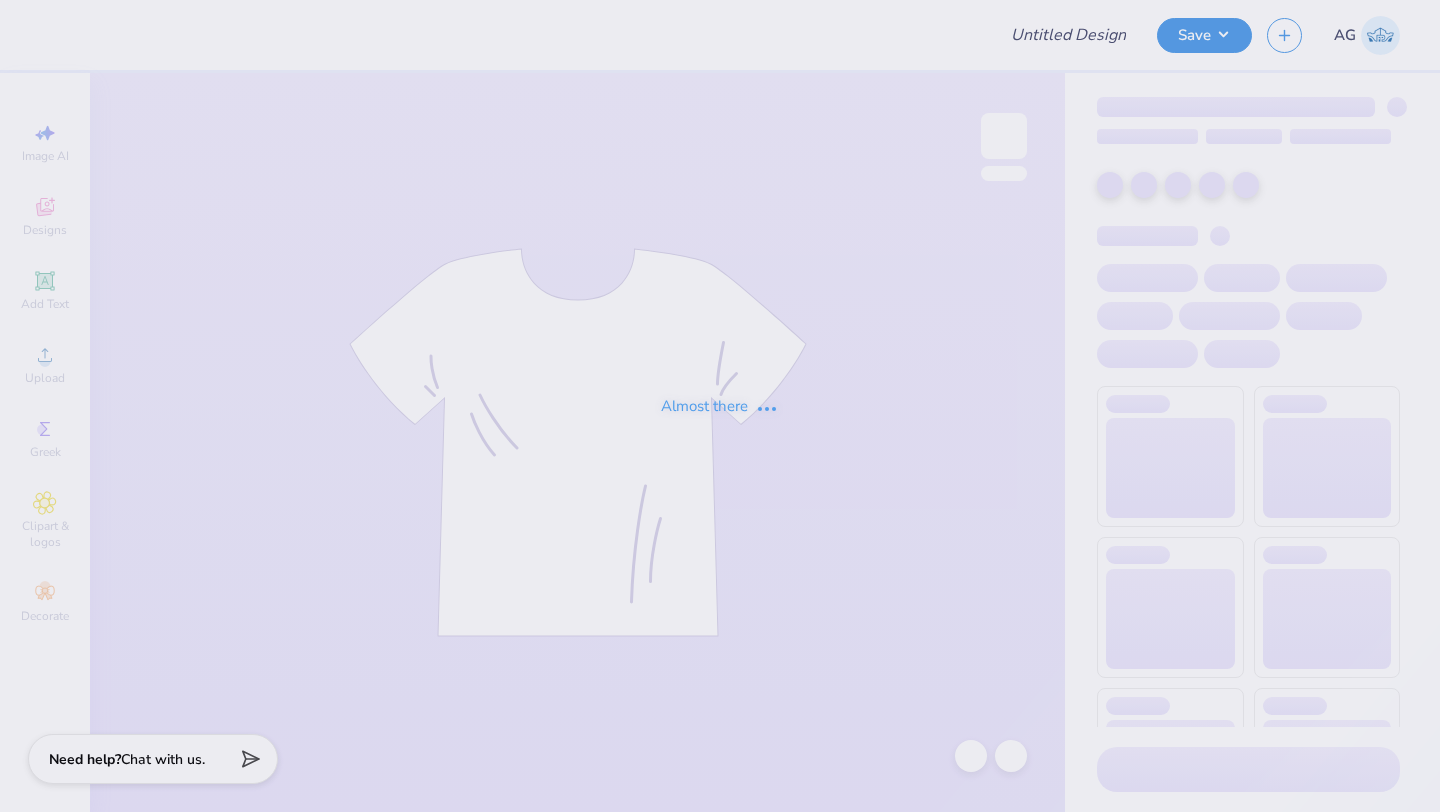 type on "sample" 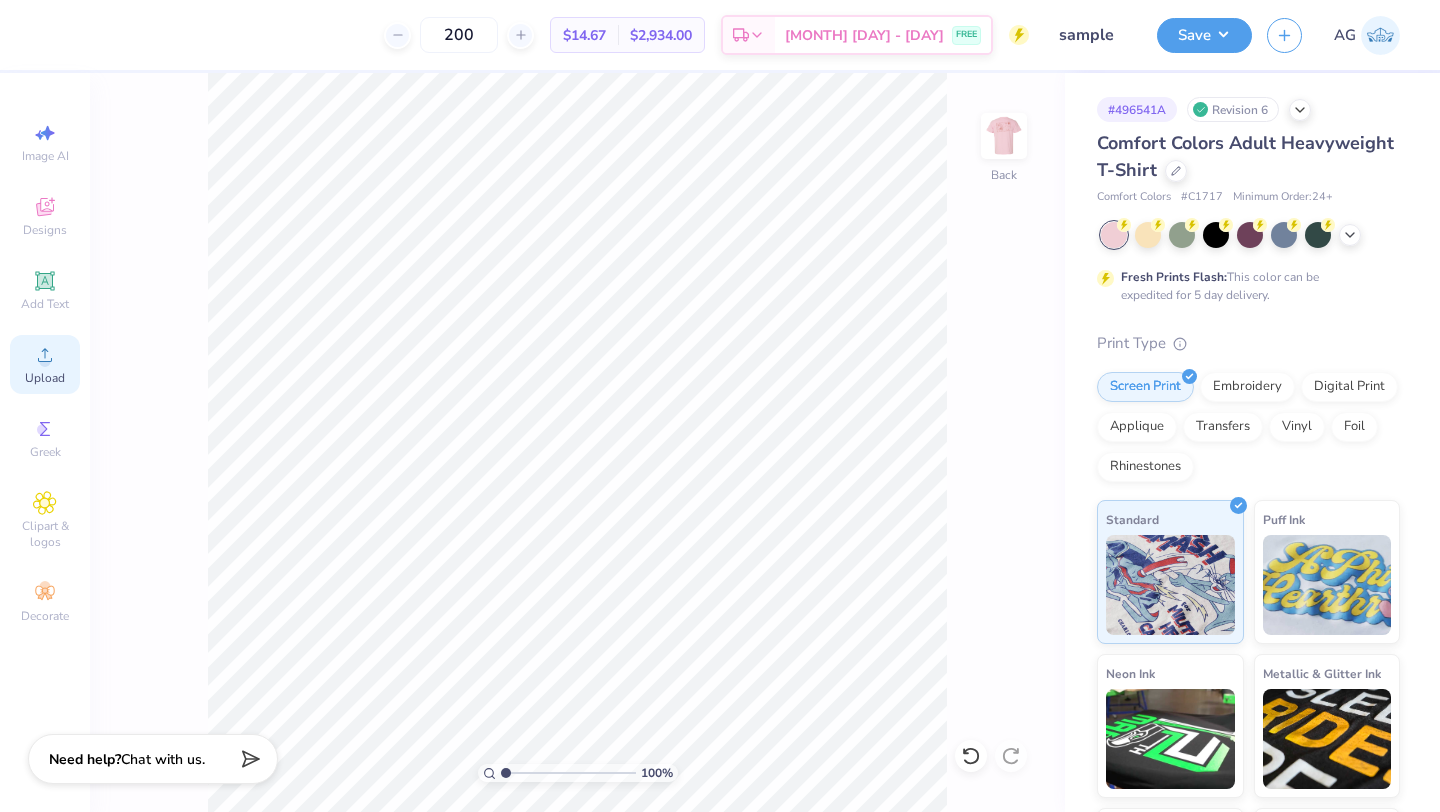 click 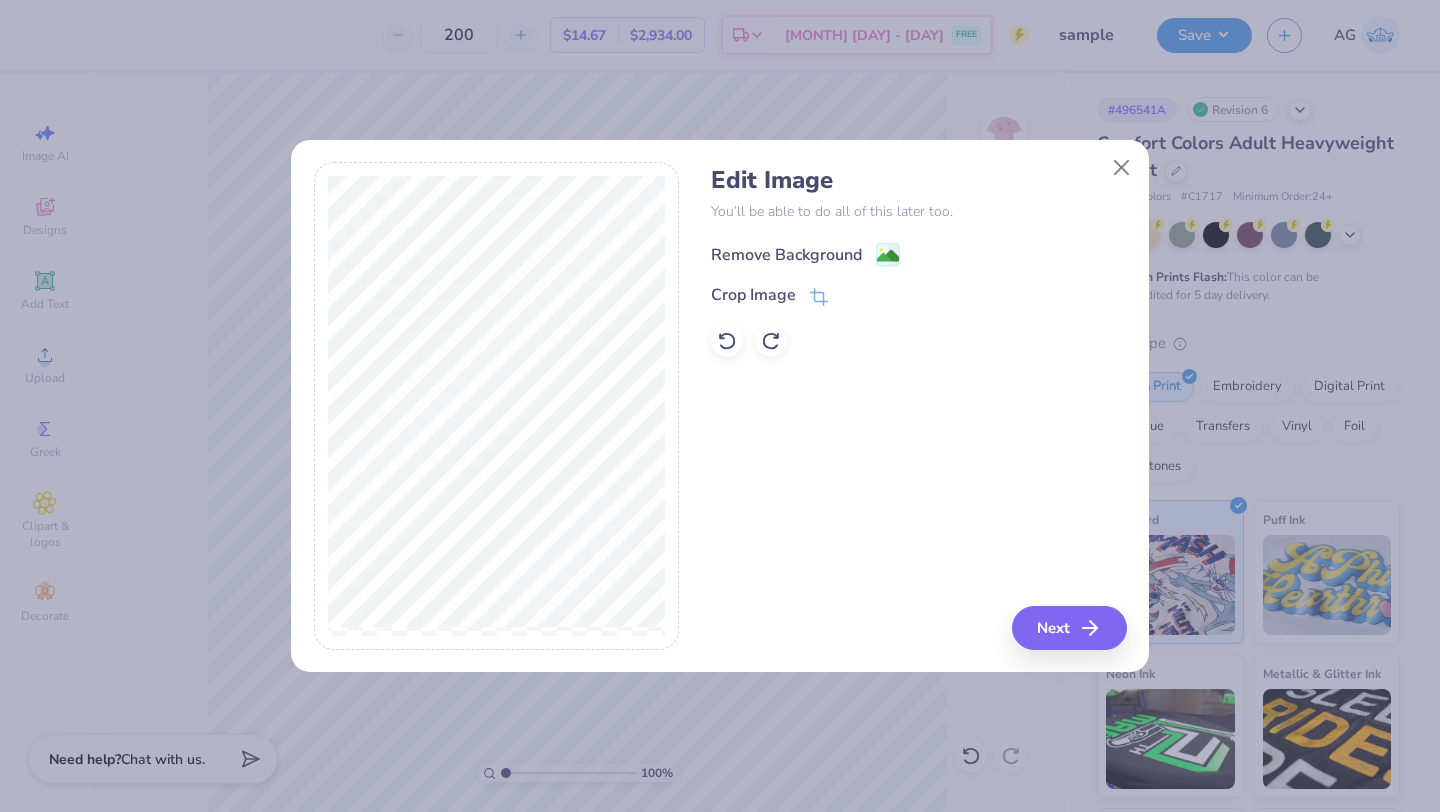 click on "Remove Background" at bounding box center [786, 255] 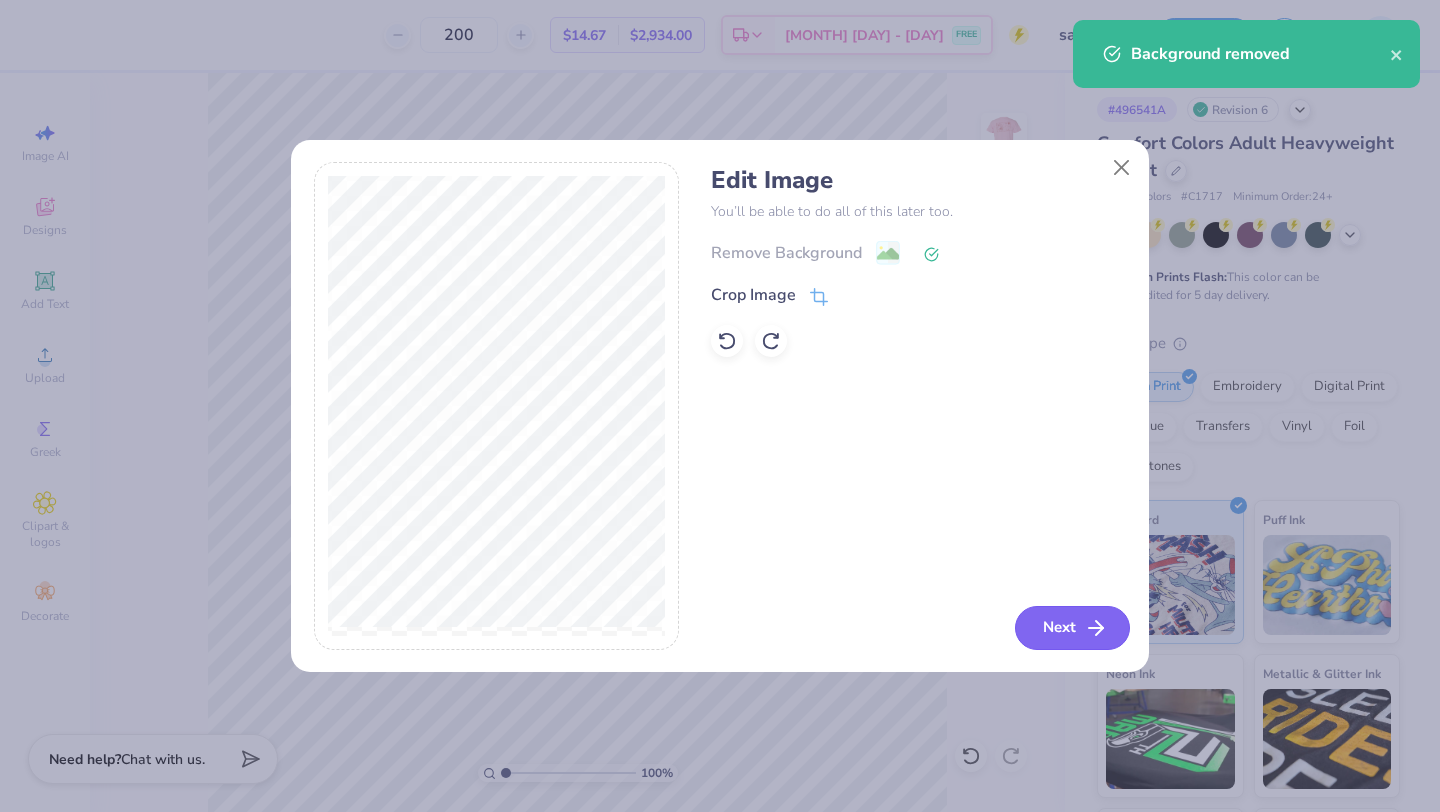 click on "Next" at bounding box center (1072, 628) 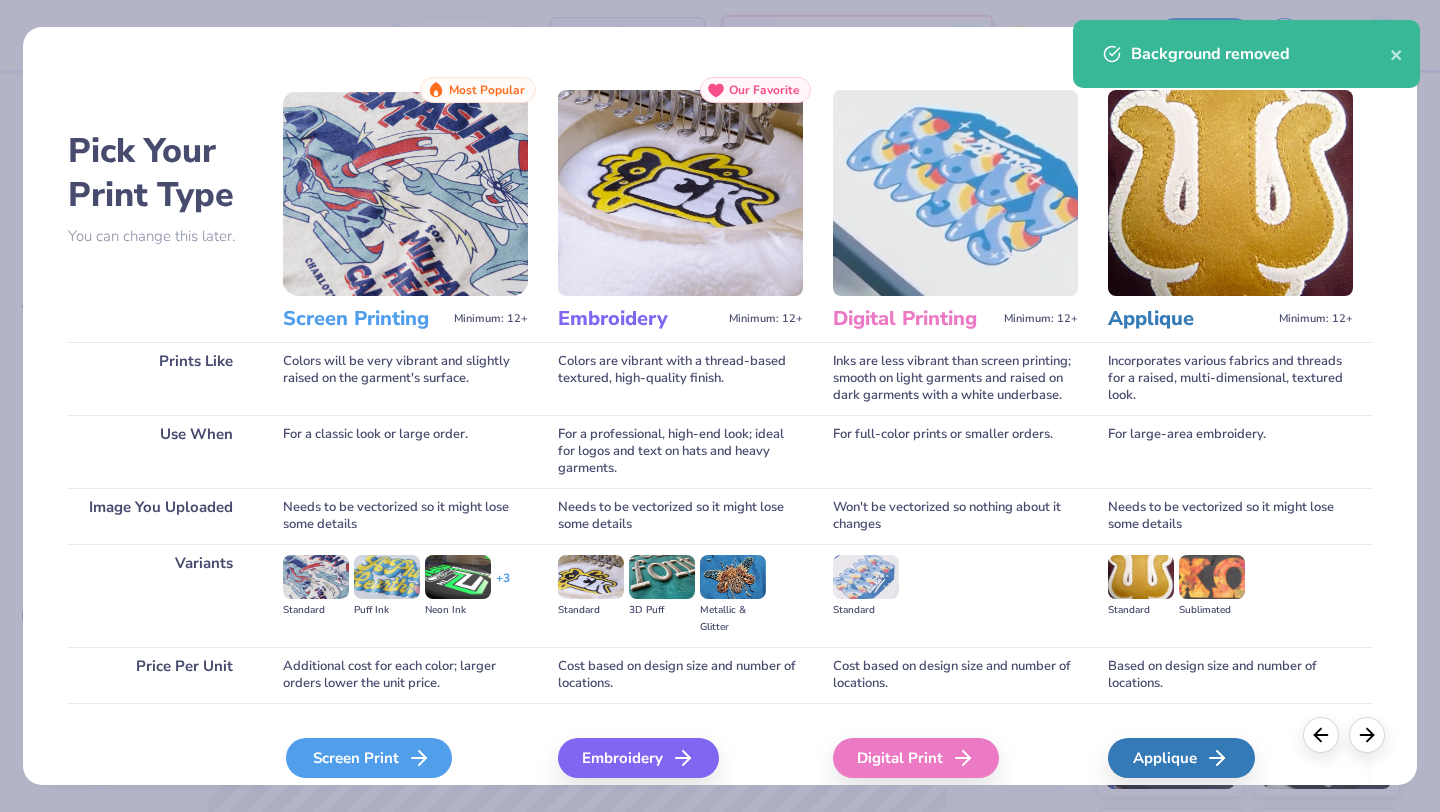 click on "Screen Print" at bounding box center [369, 758] 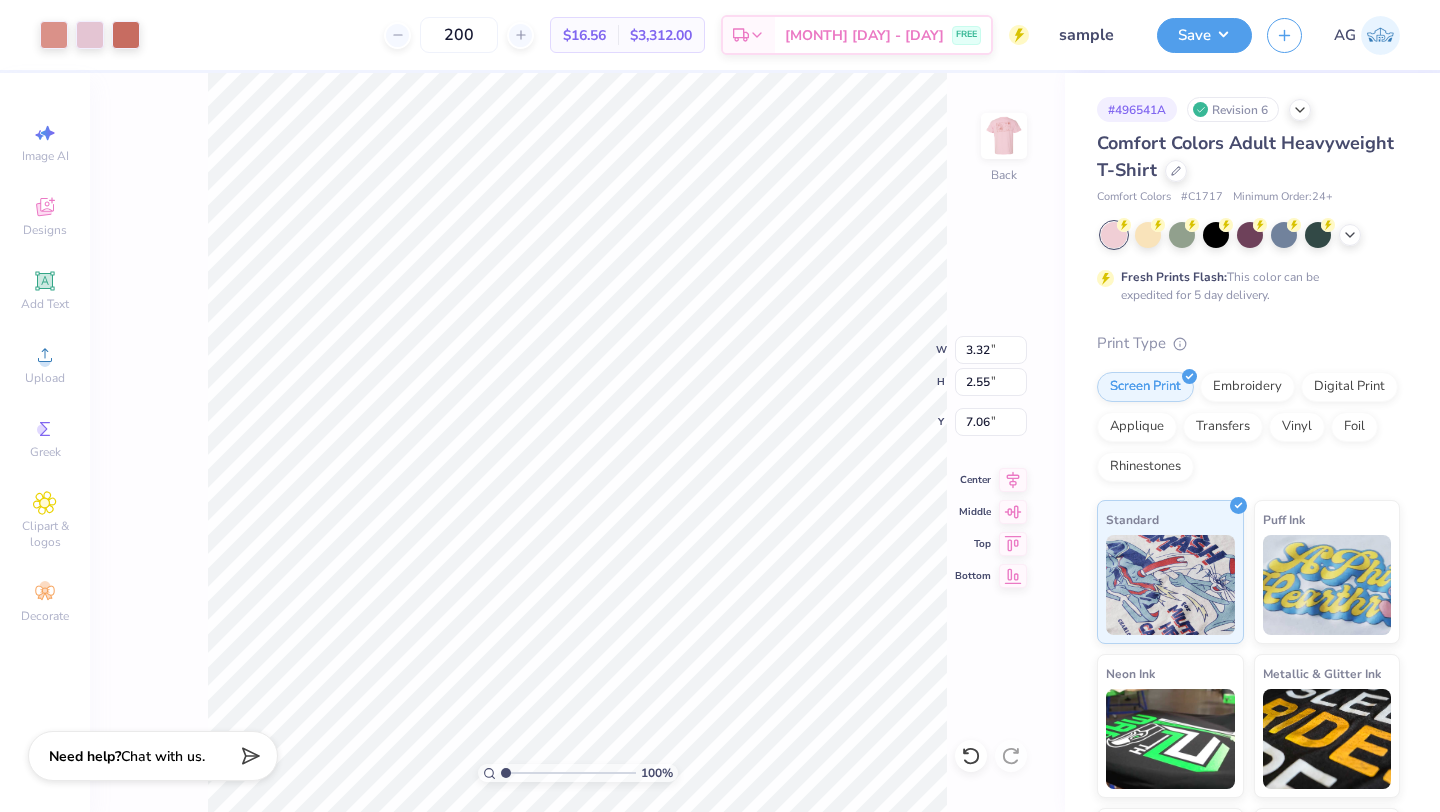 type on "3.32" 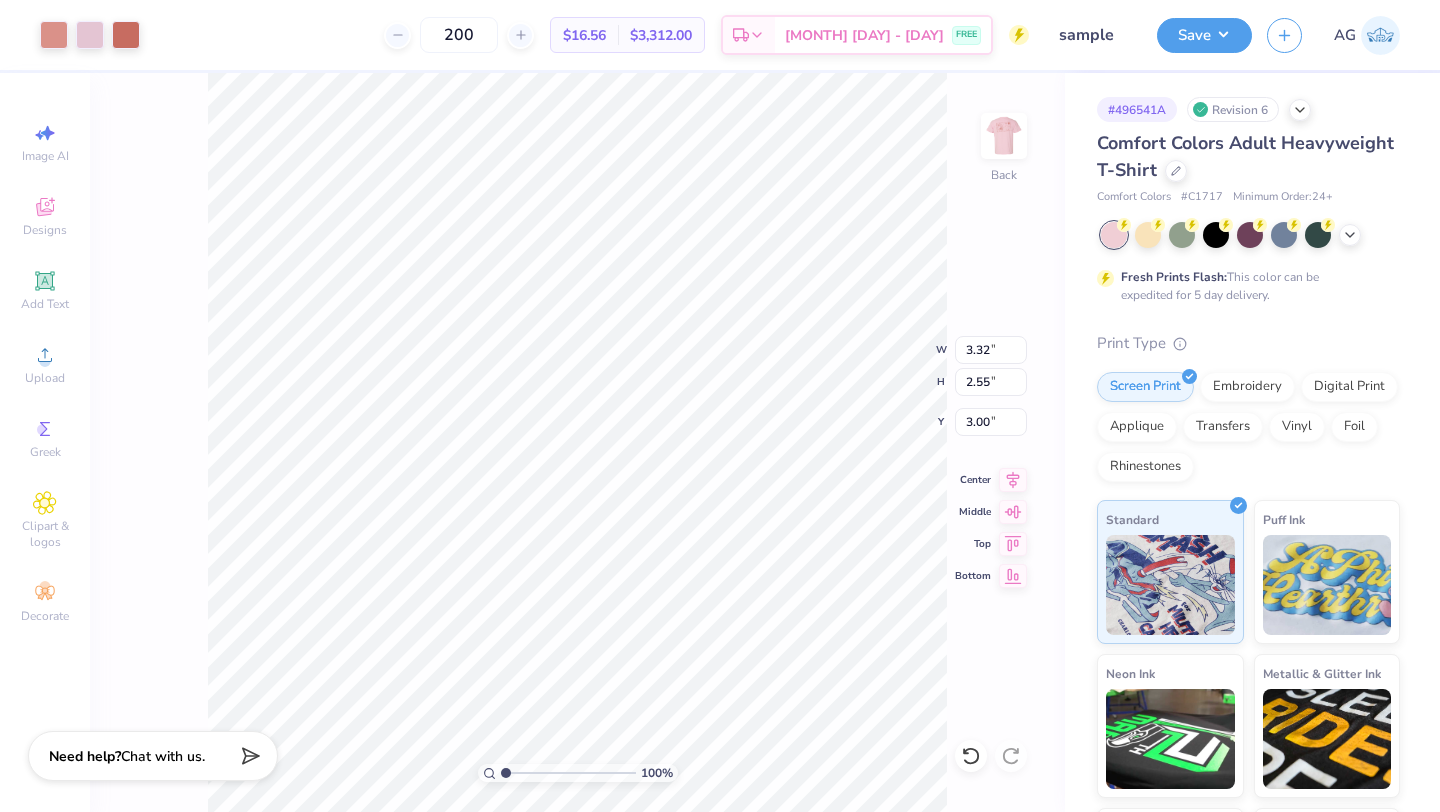 type on "3.59" 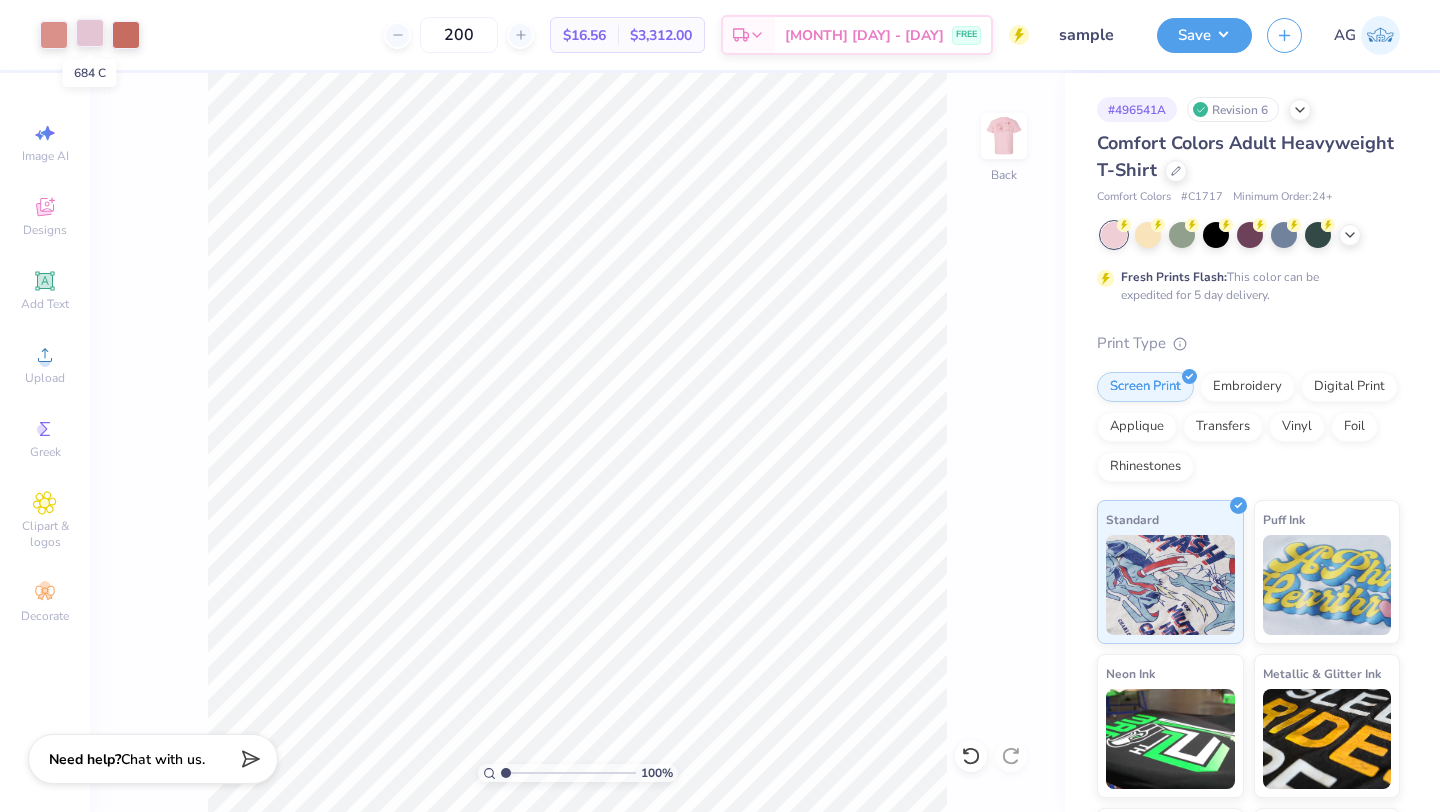 click at bounding box center [90, 33] 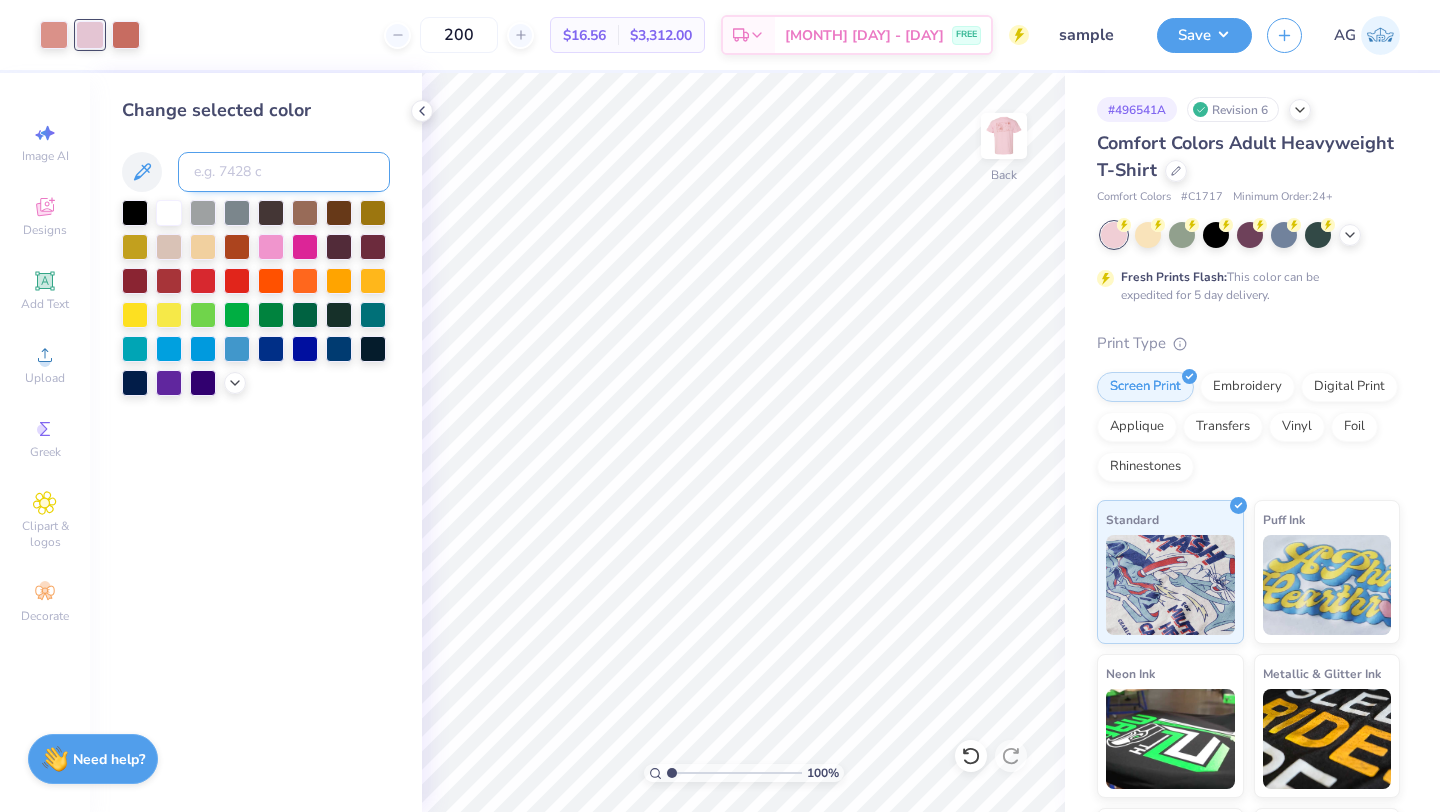 click at bounding box center (284, 172) 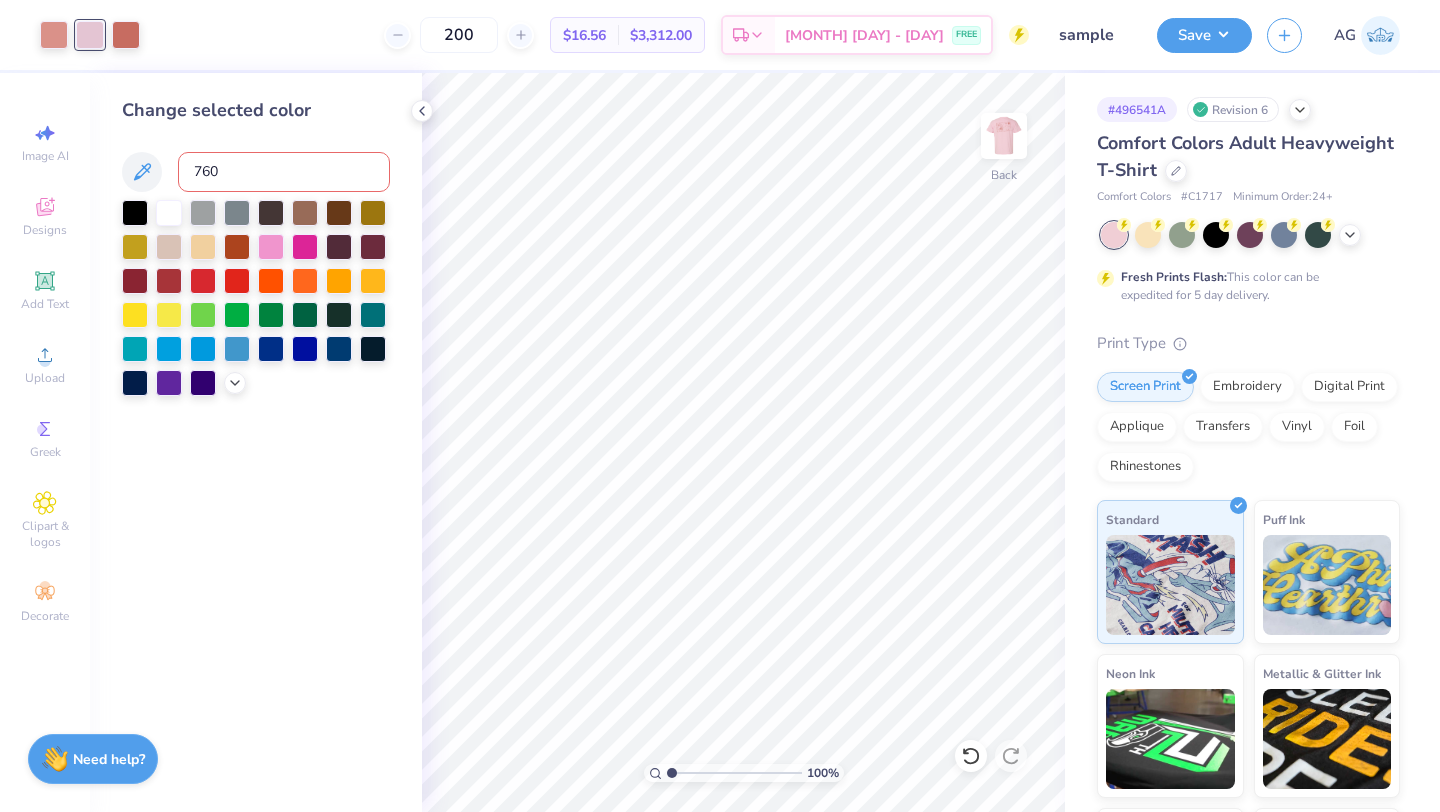 type on "7606" 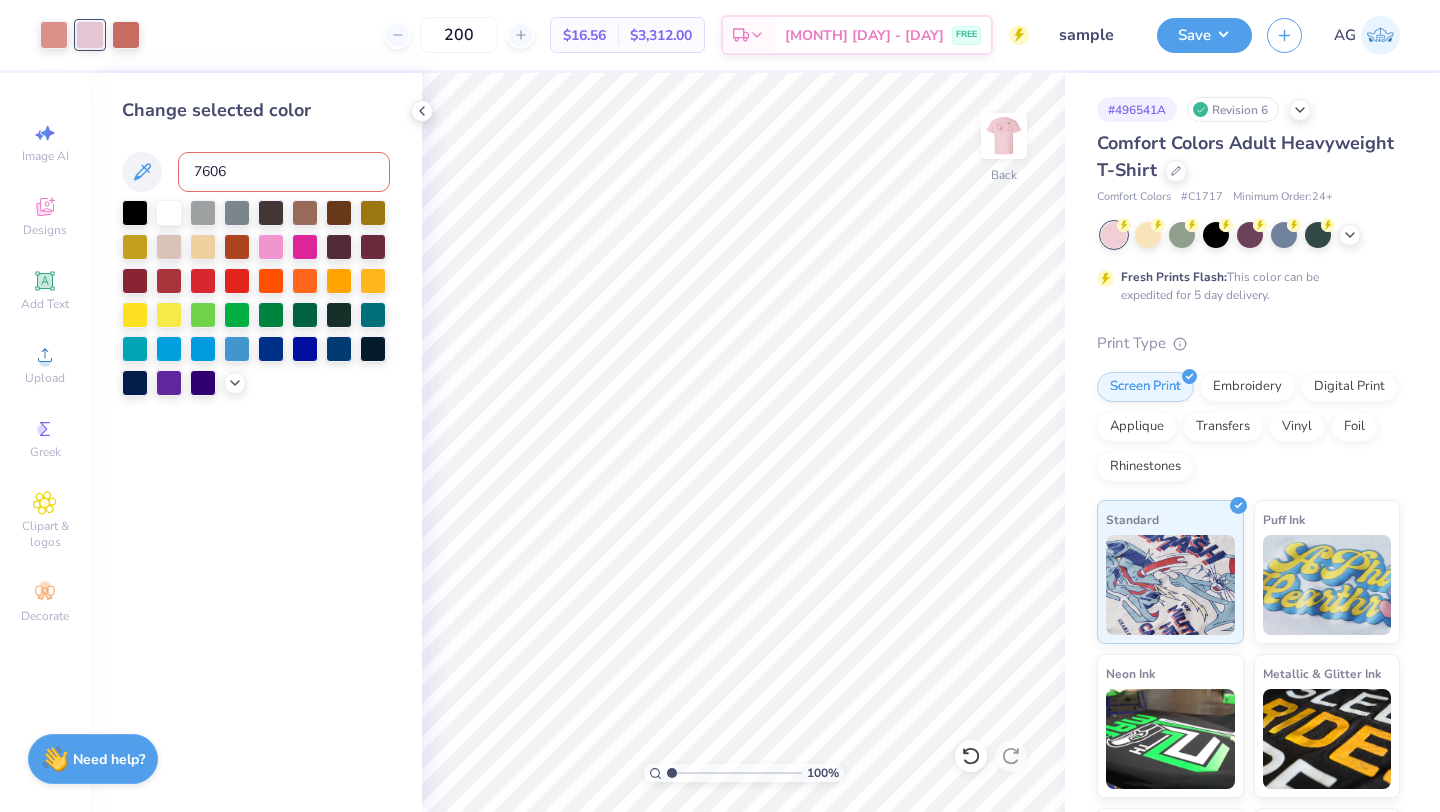type 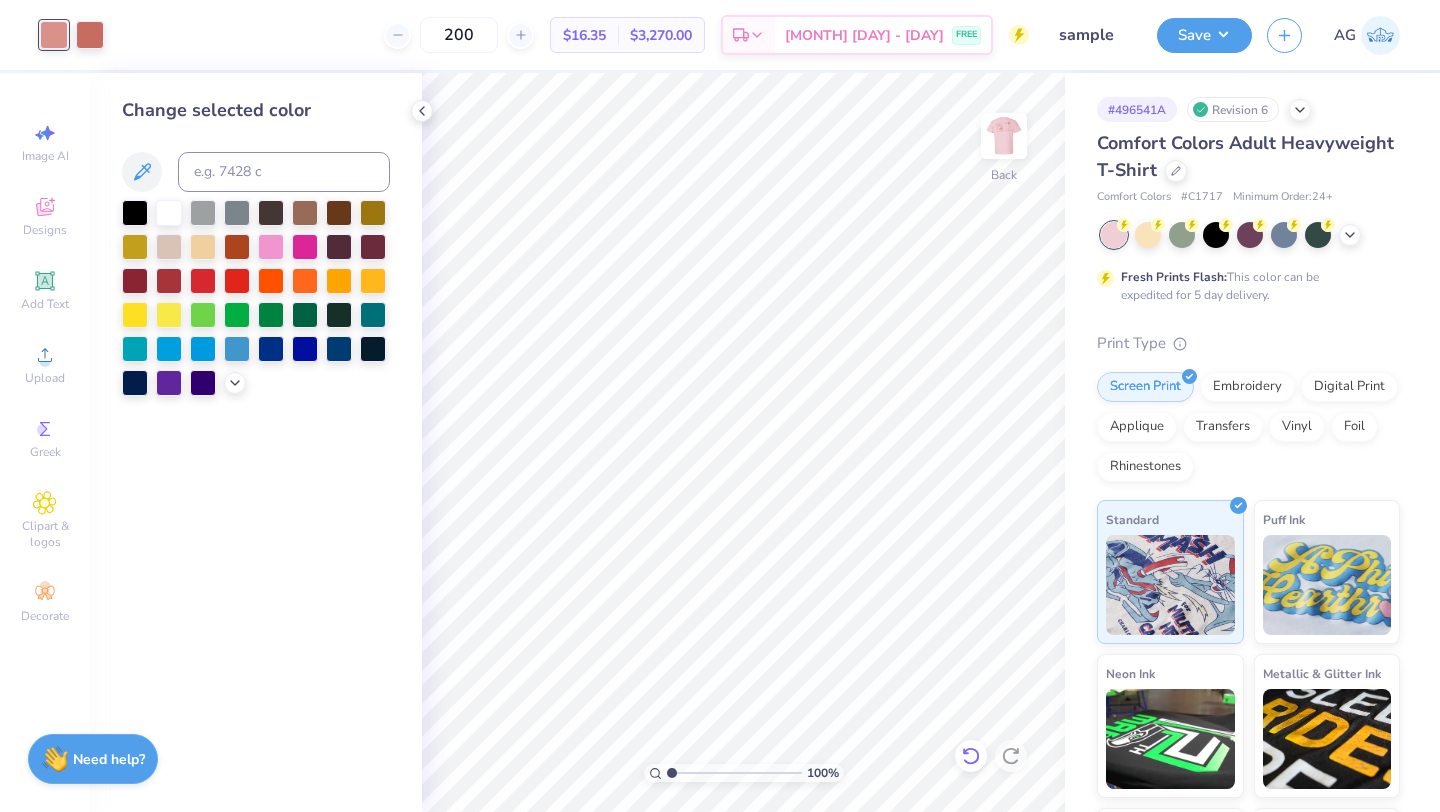 click 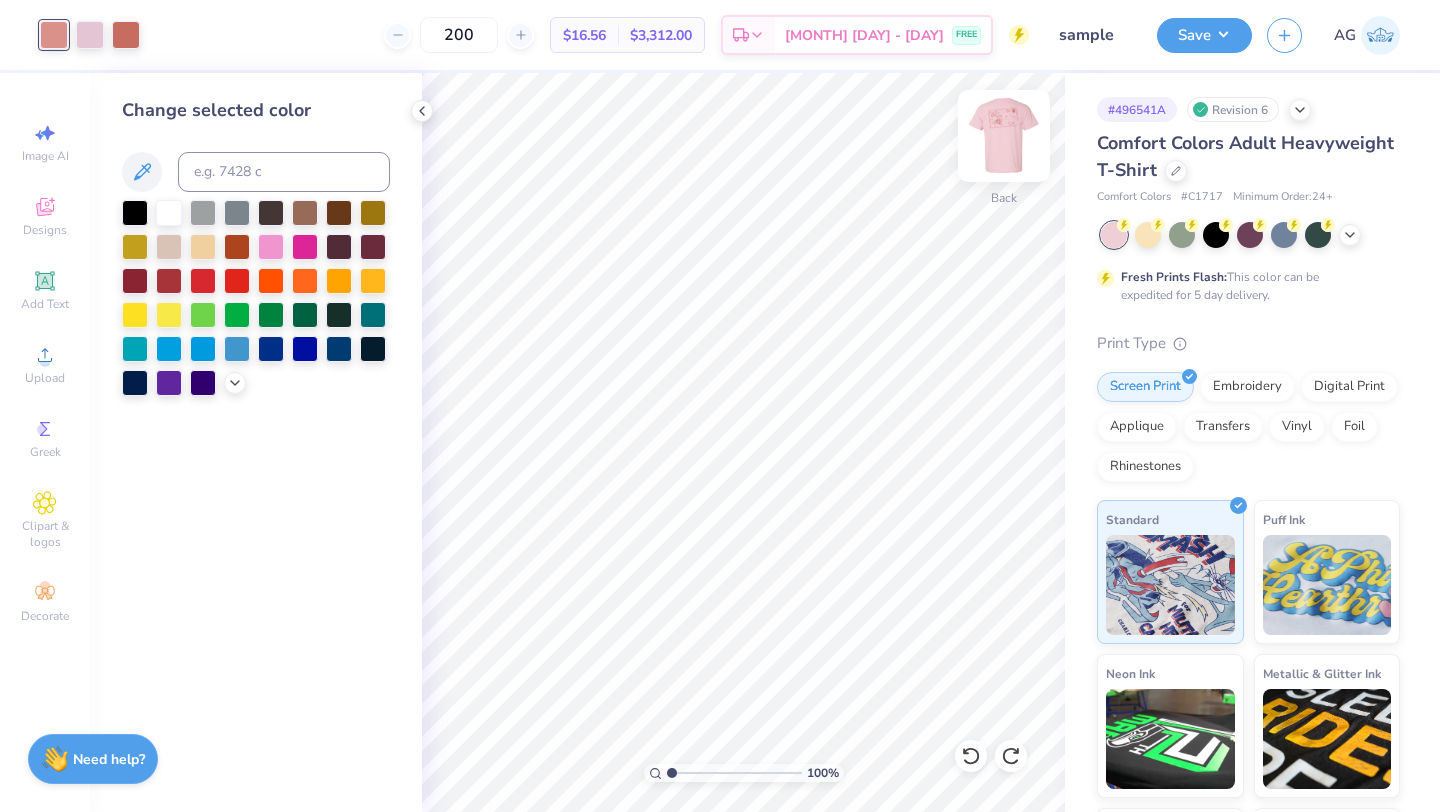 click at bounding box center [1004, 136] 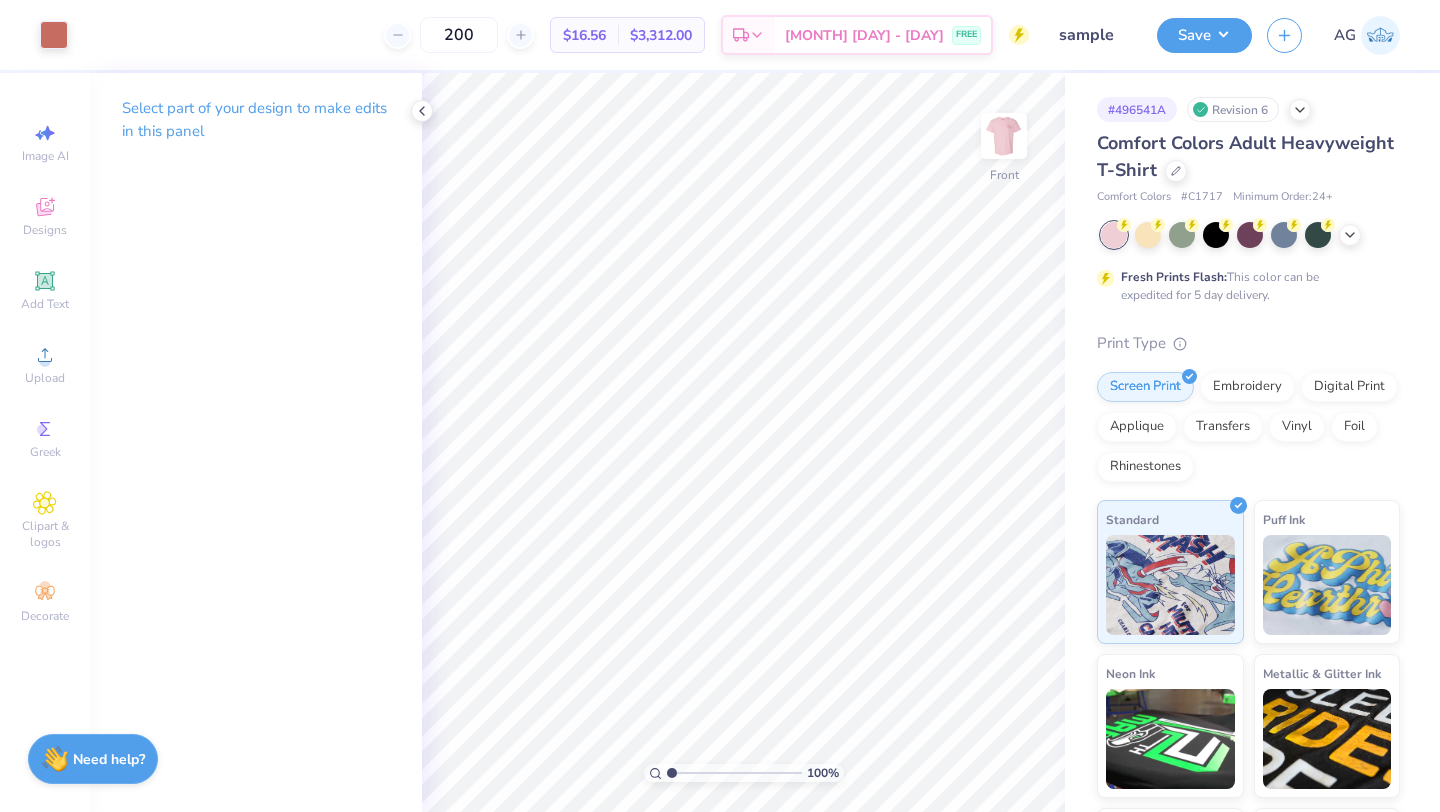 click at bounding box center (1004, 136) 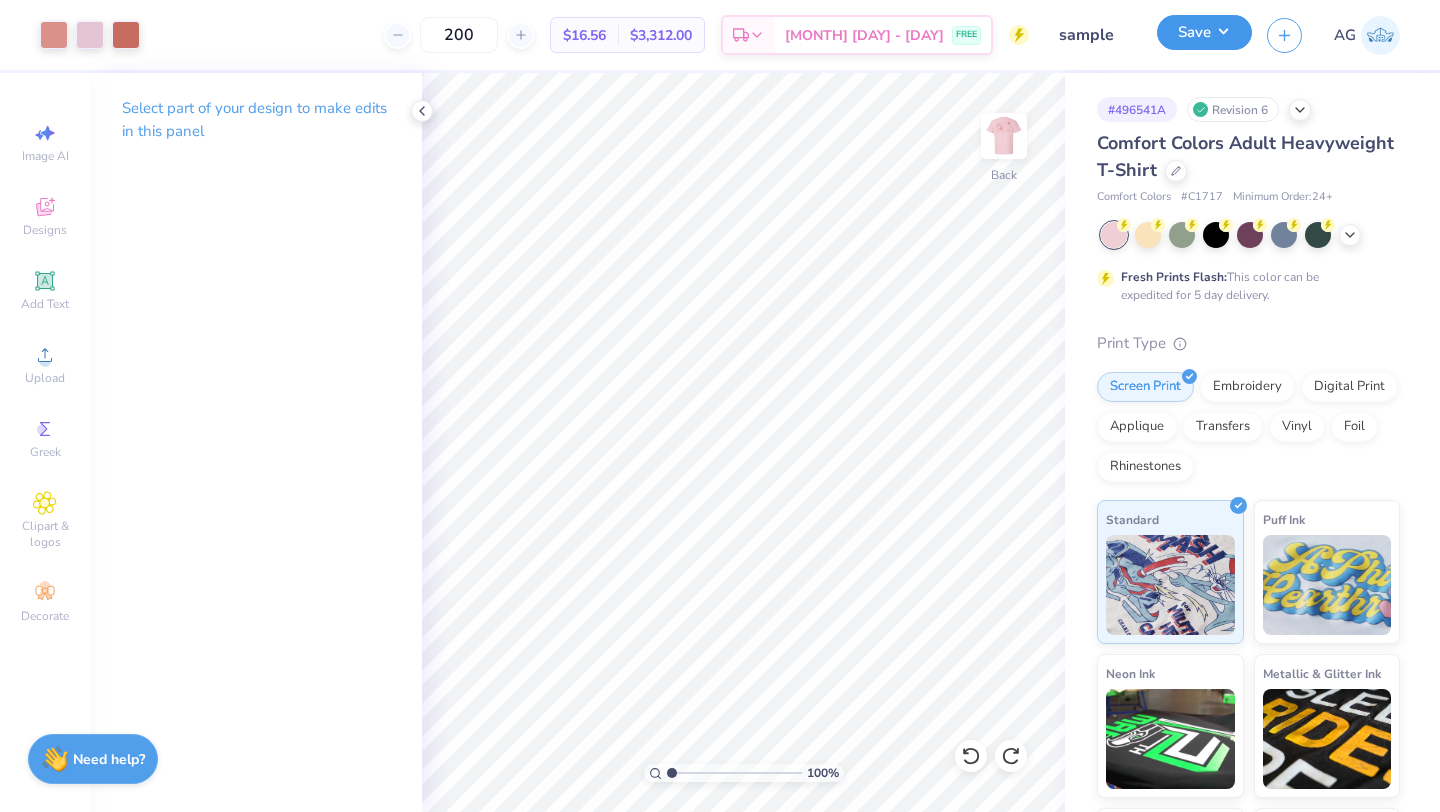 click on "Save" at bounding box center [1204, 32] 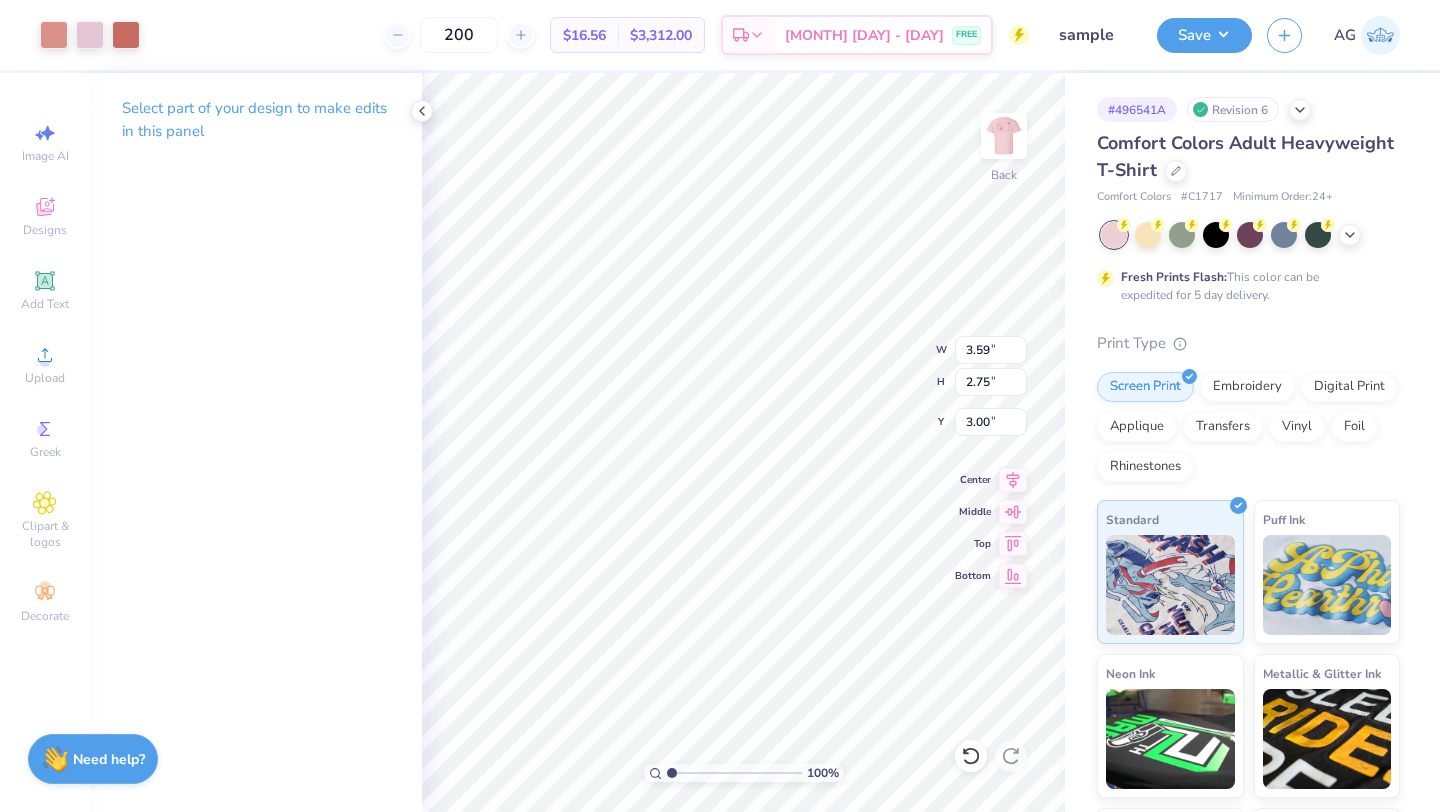 type on "4.15" 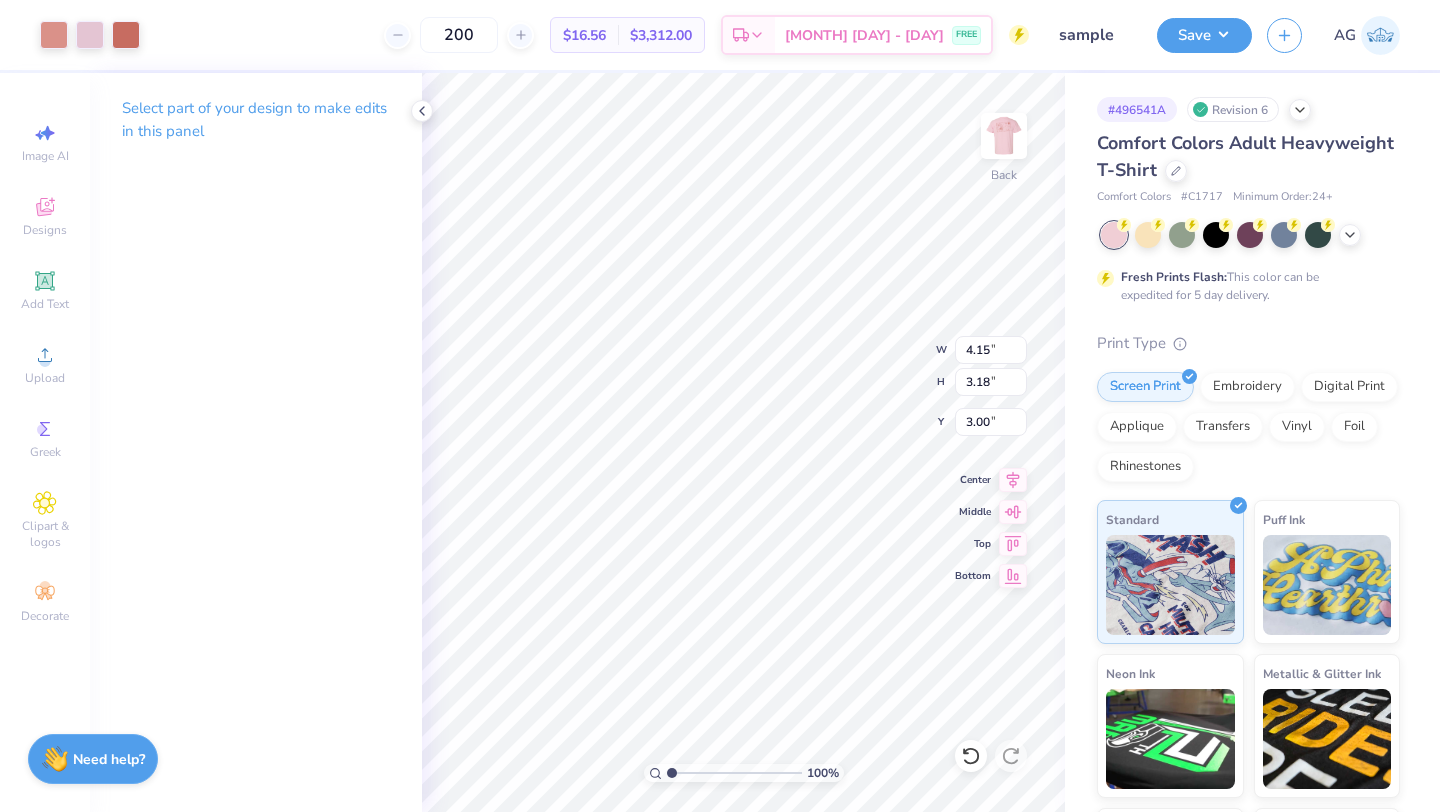 type on "4.36" 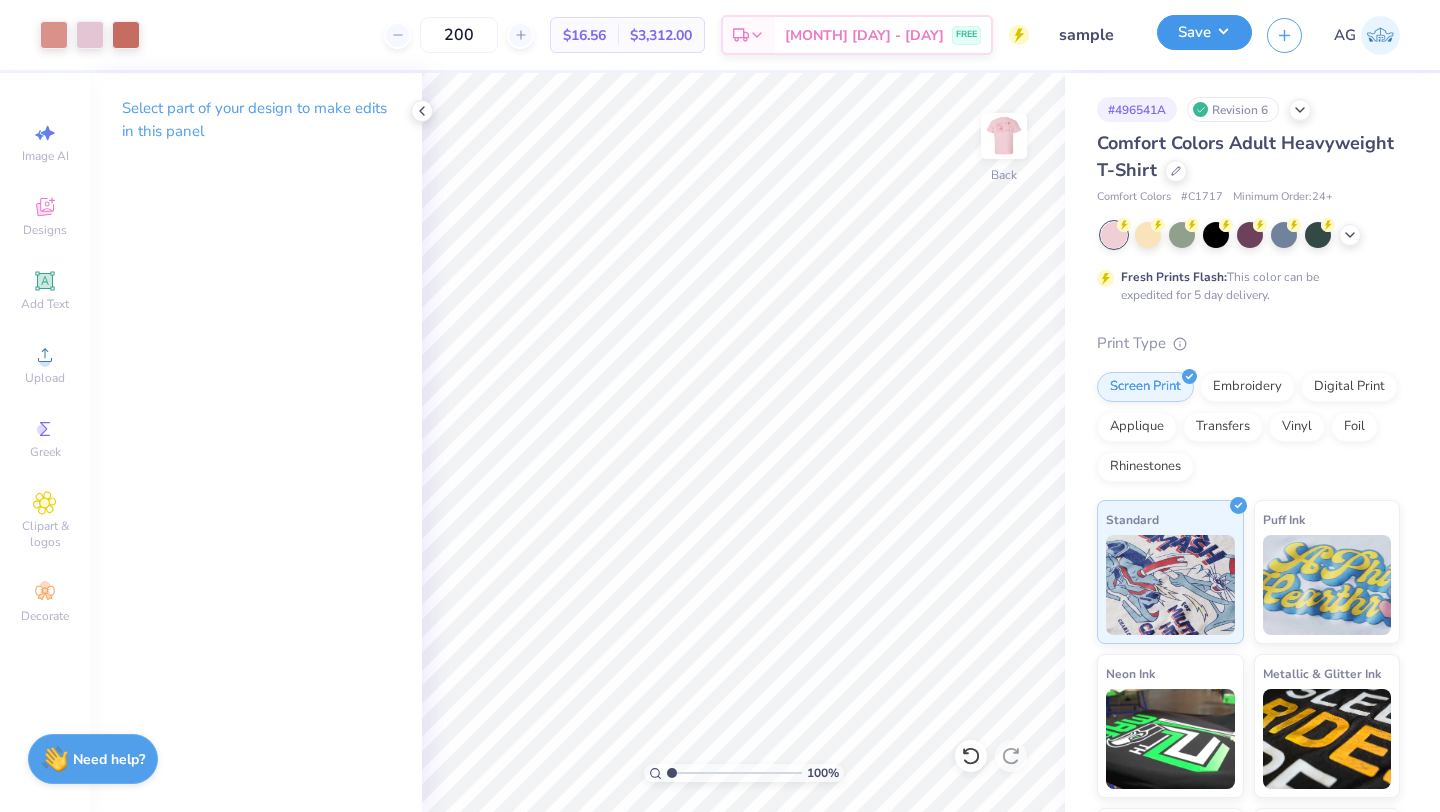 click on "Save" at bounding box center (1204, 32) 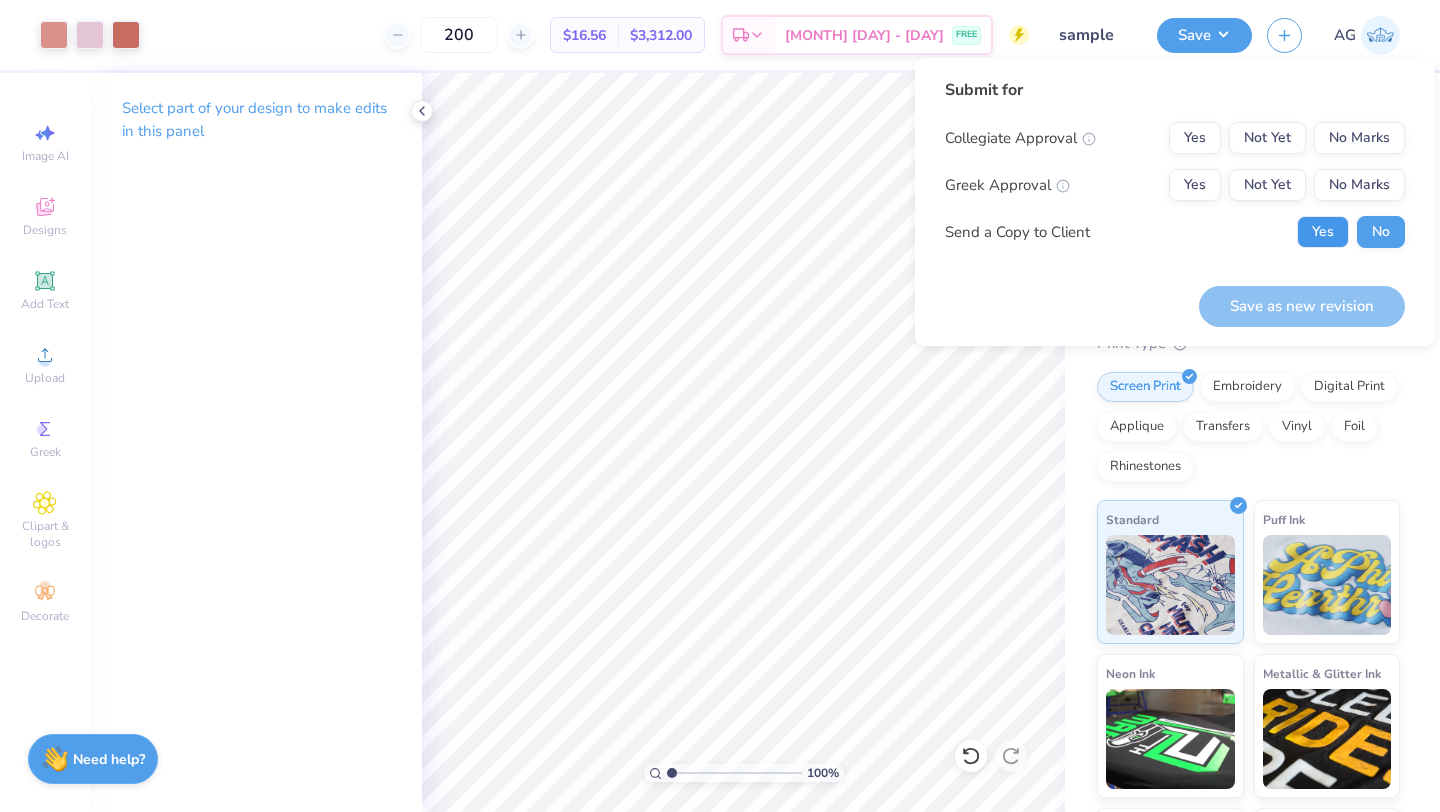click on "Yes" at bounding box center [1323, 232] 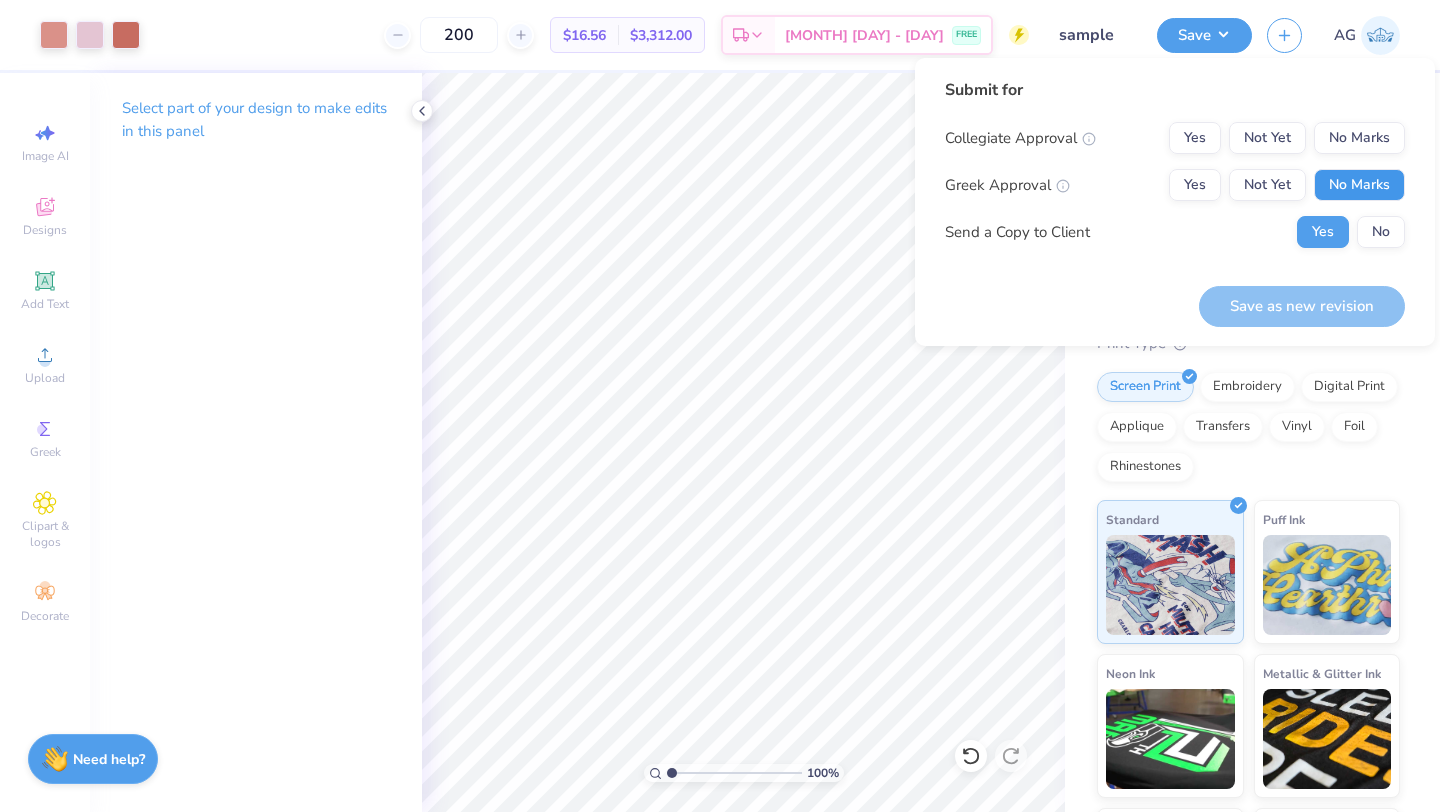 click on "No Marks" at bounding box center (1359, 185) 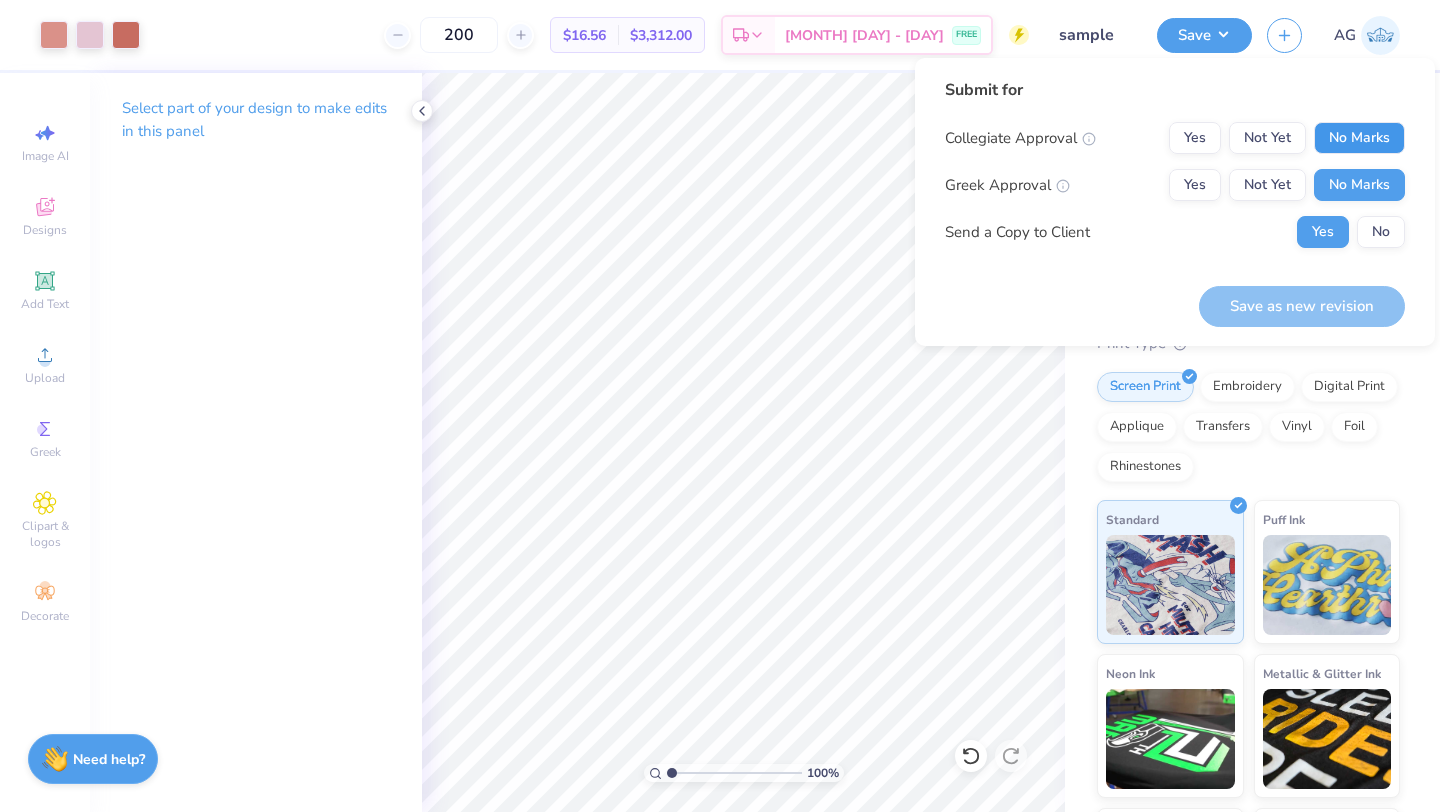 click on "No Marks" at bounding box center [1359, 138] 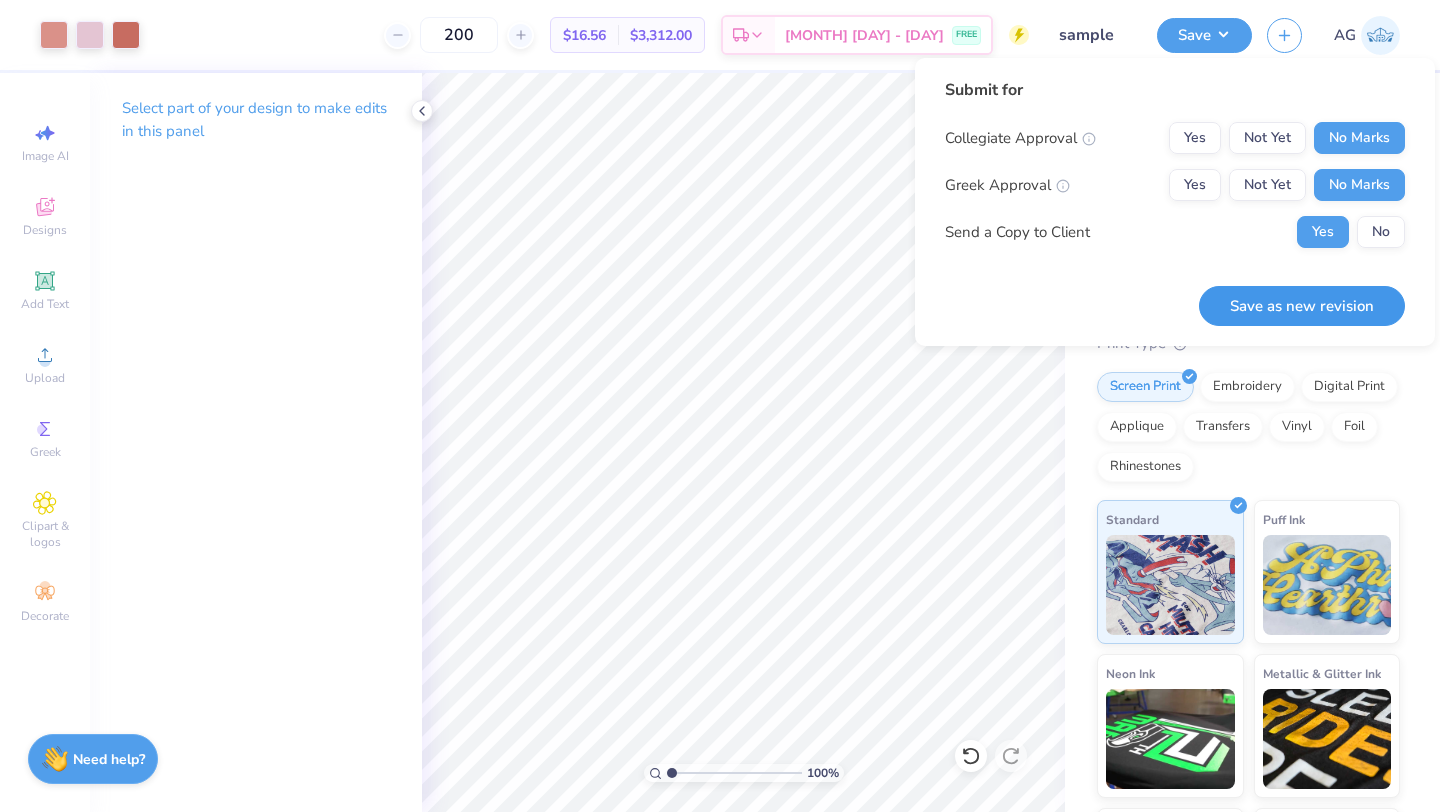 click on "Save as new revision" at bounding box center (1302, 306) 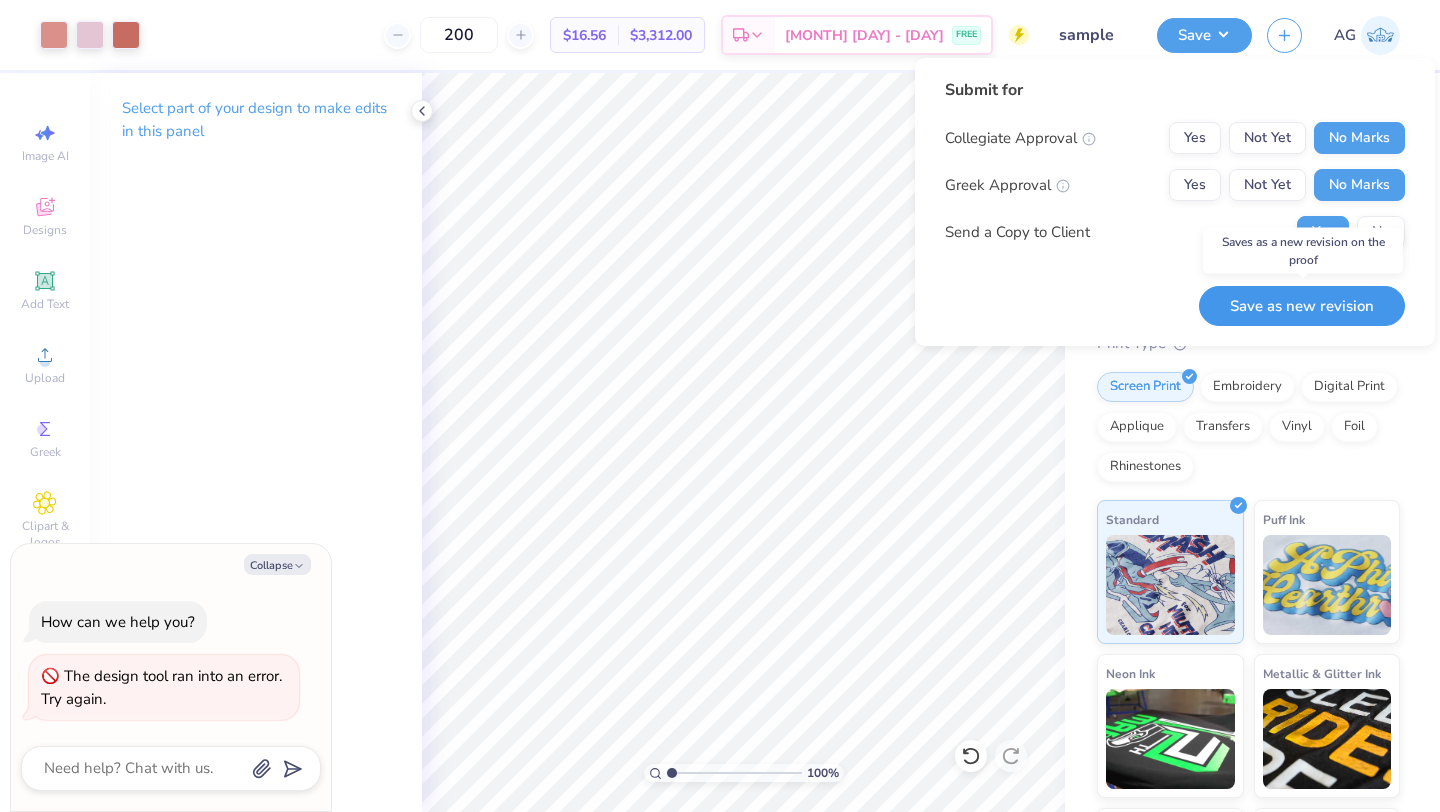 click on "Save as new revision" at bounding box center (1302, 306) 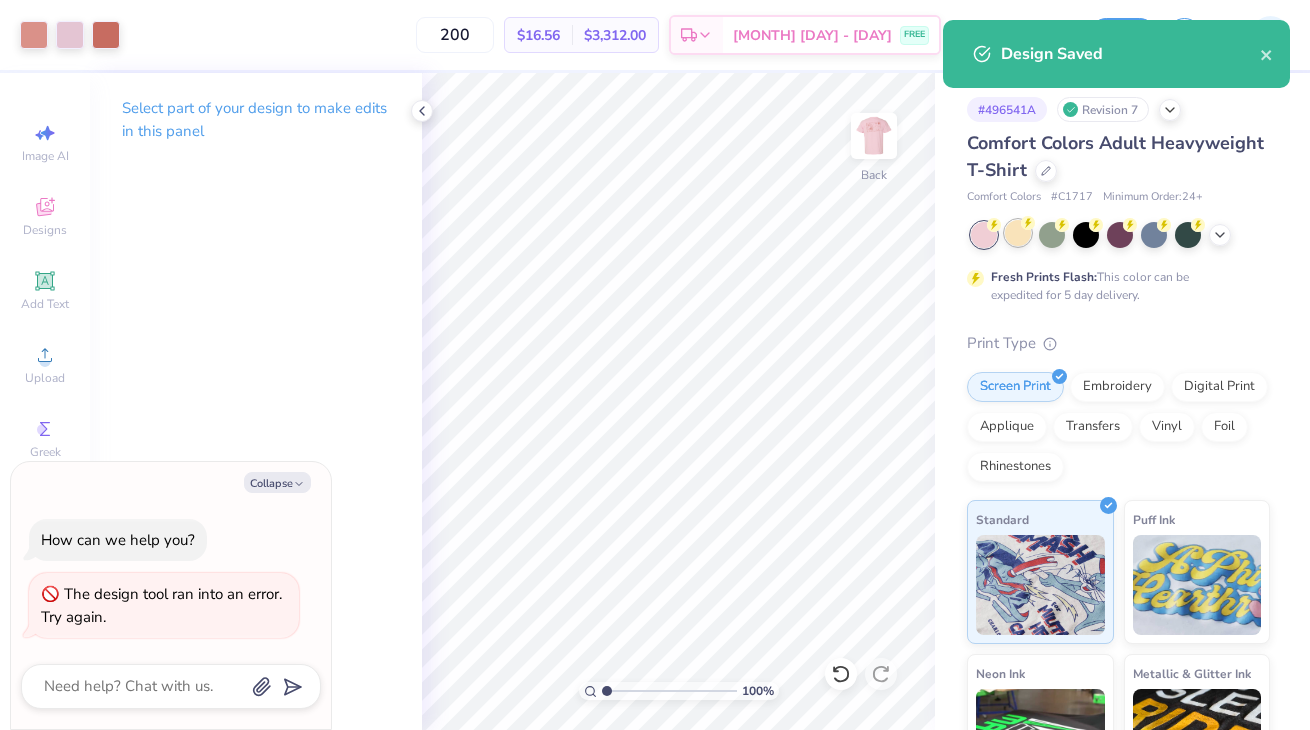 type on "x" 